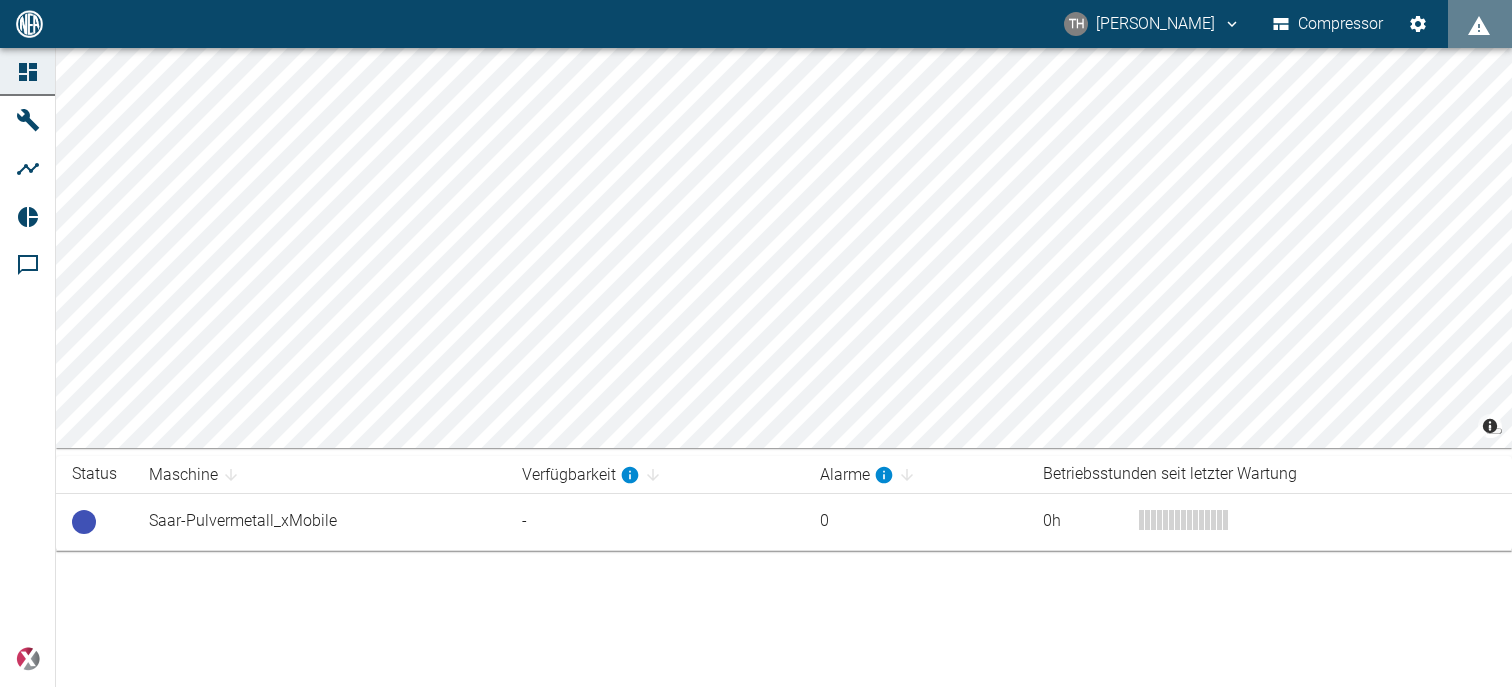 scroll, scrollTop: 0, scrollLeft: 0, axis: both 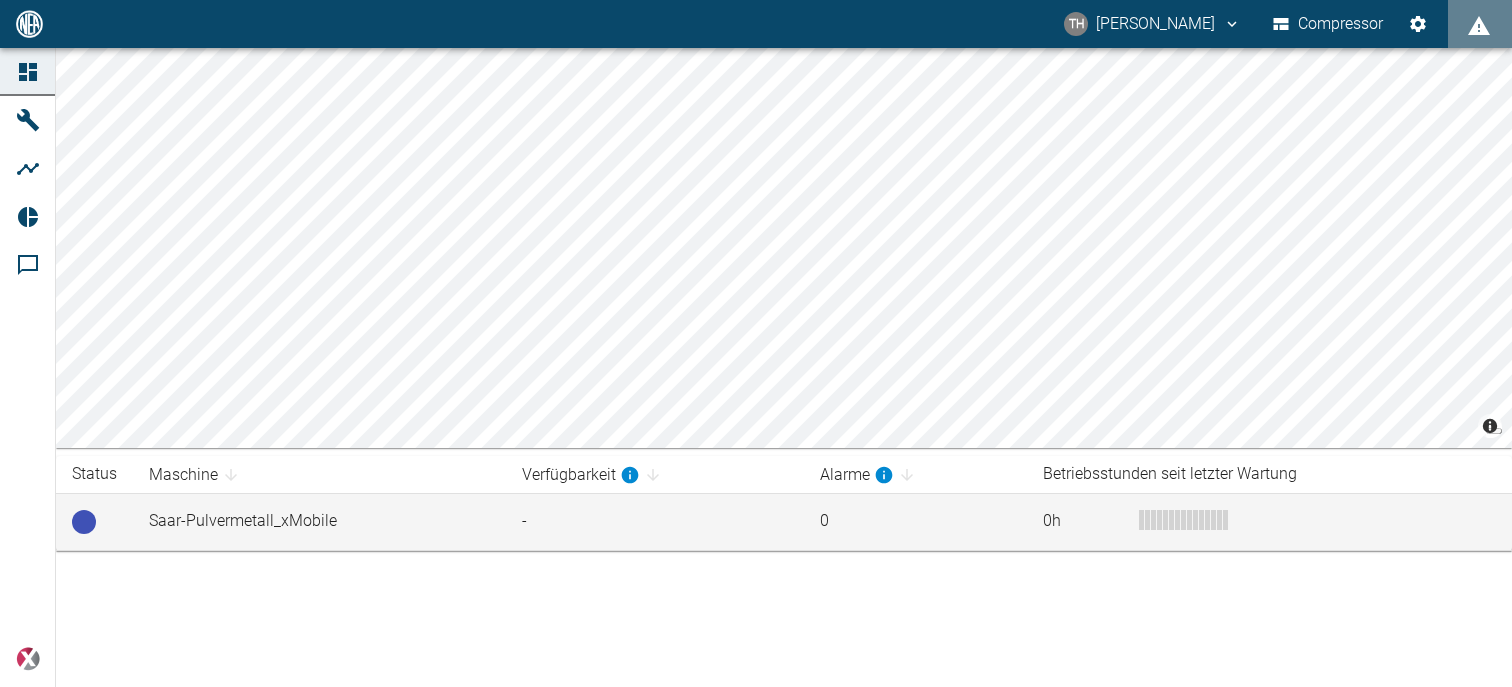 click on "Saar-Pulvermetall_xMobile" at bounding box center (319, 521) 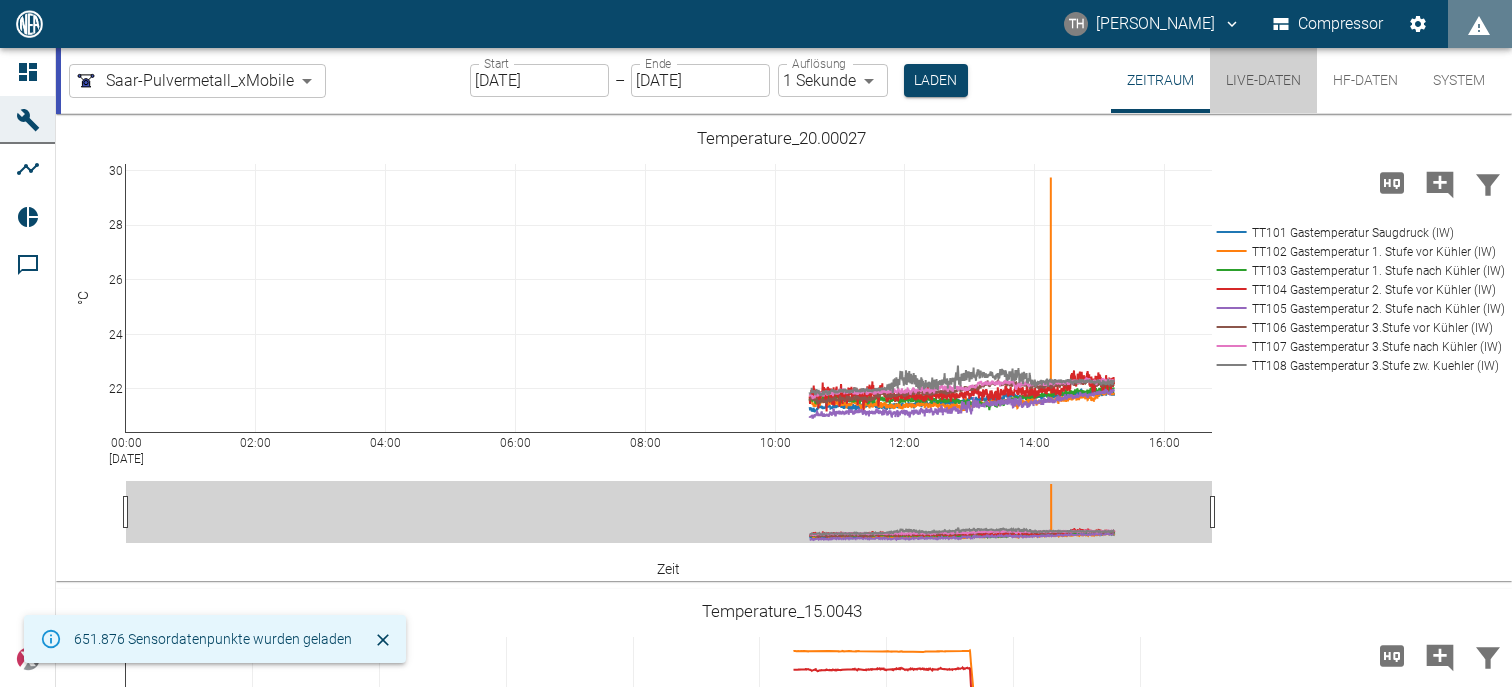 click on "Live-Daten" at bounding box center (1263, 80) 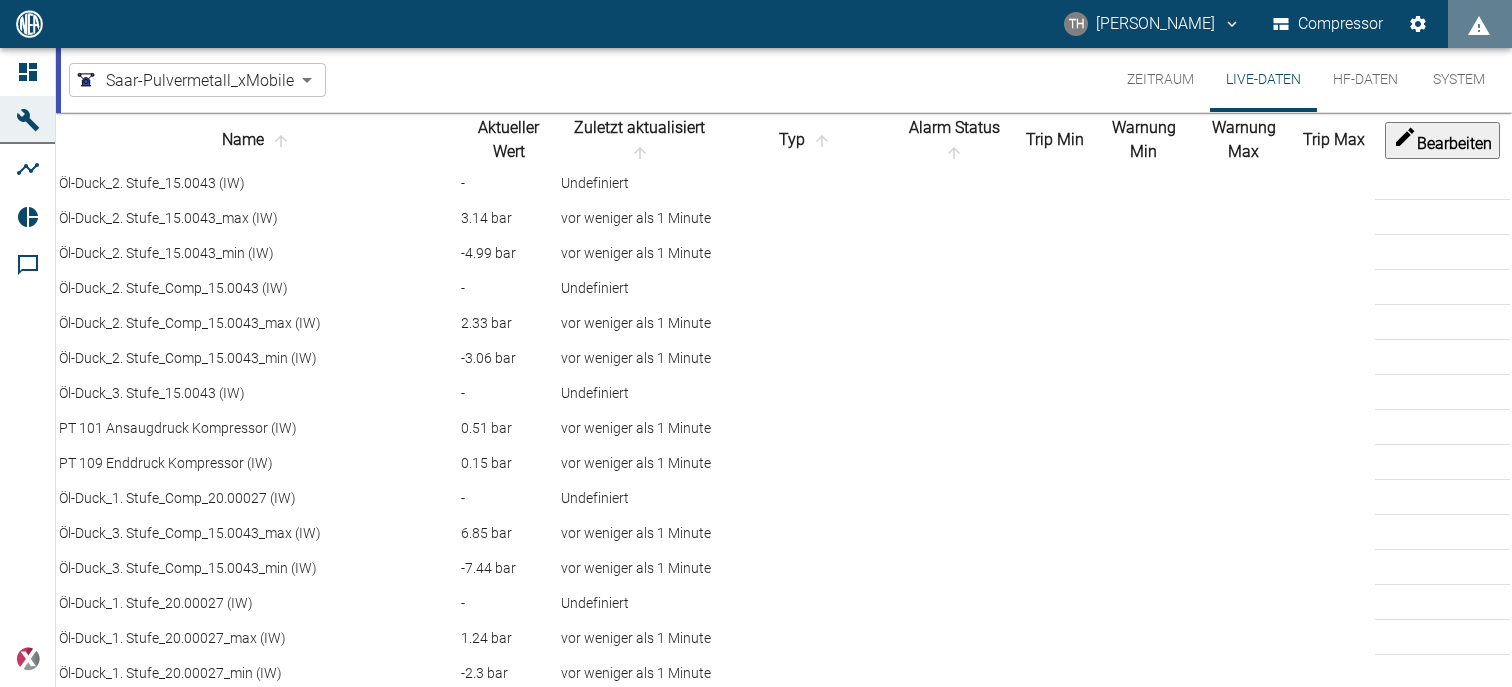 scroll, scrollTop: 5687, scrollLeft: 0, axis: vertical 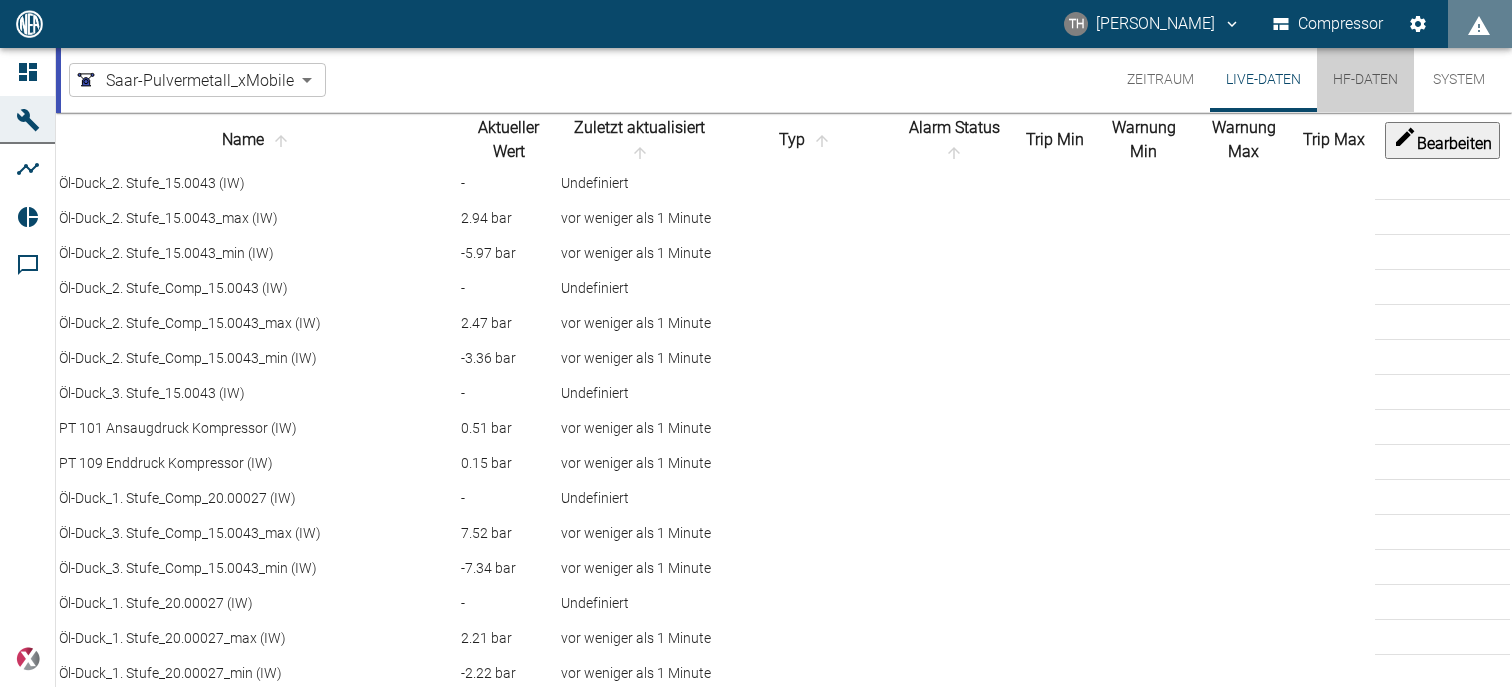 click on "HF-Daten" at bounding box center (1365, 80) 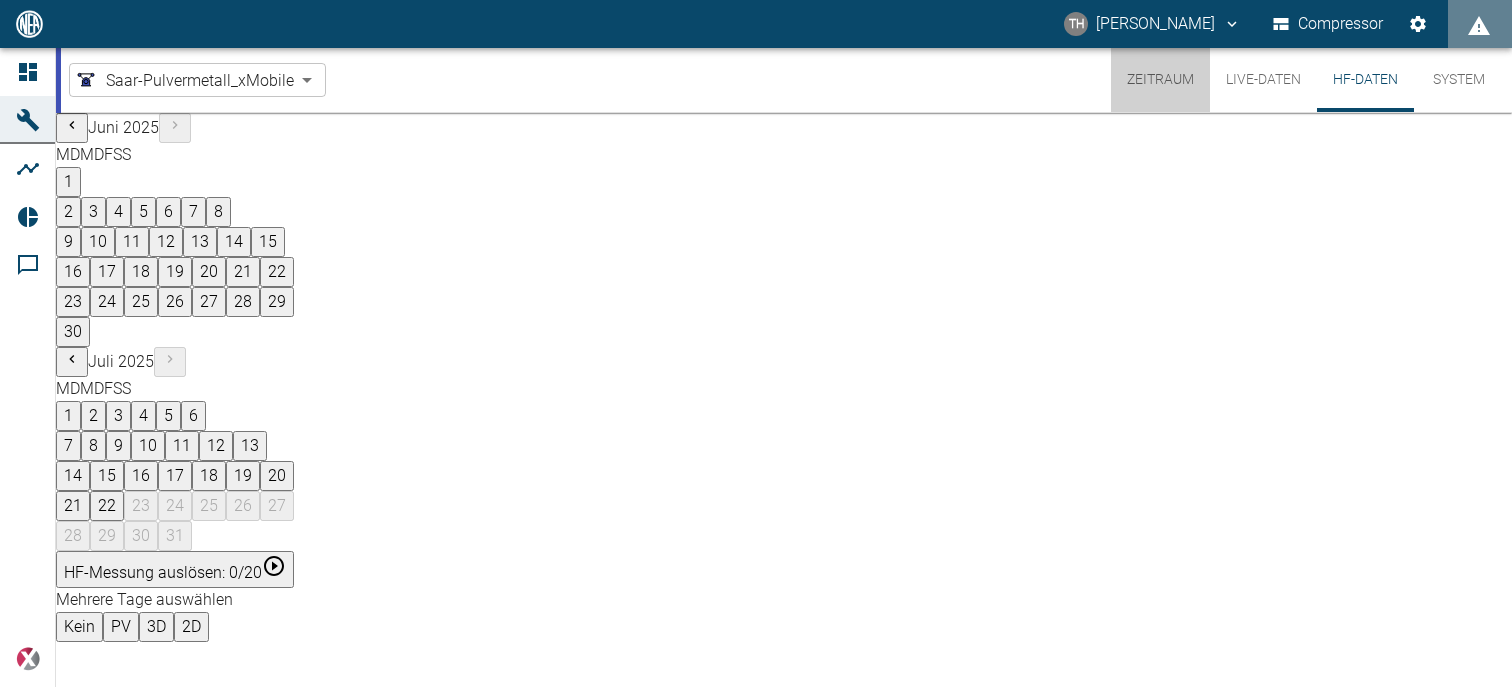 click on "Zeitraum" at bounding box center (1160, 80) 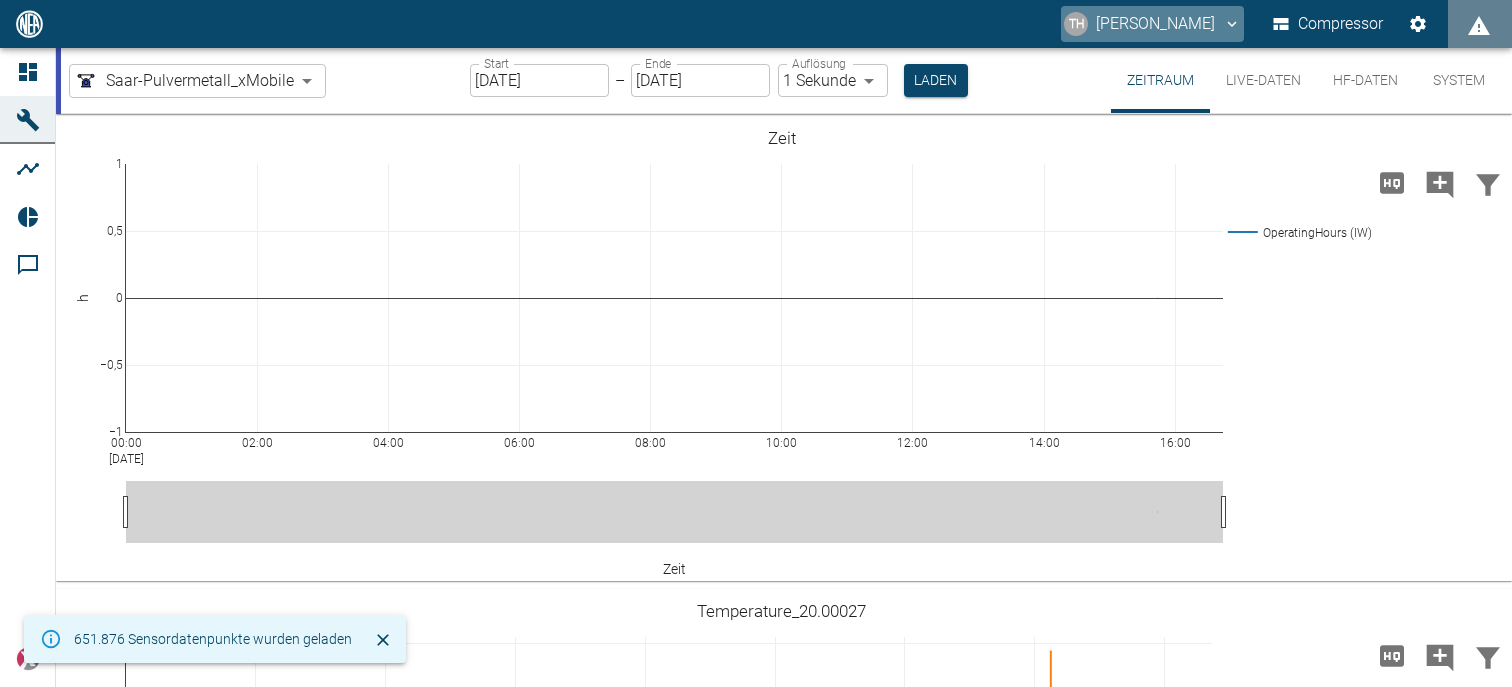 click on "TH Tobias Hans" at bounding box center [1152, 24] 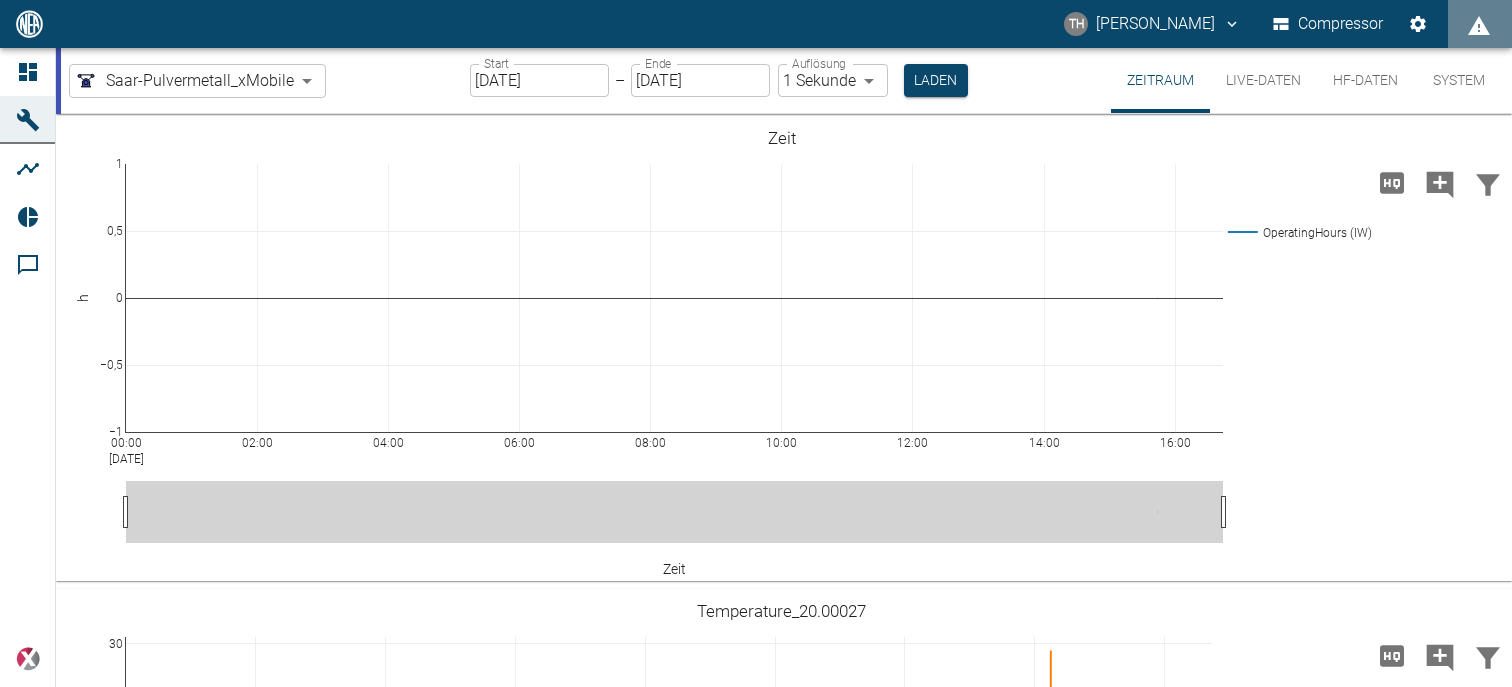 click at bounding box center [756, 703] 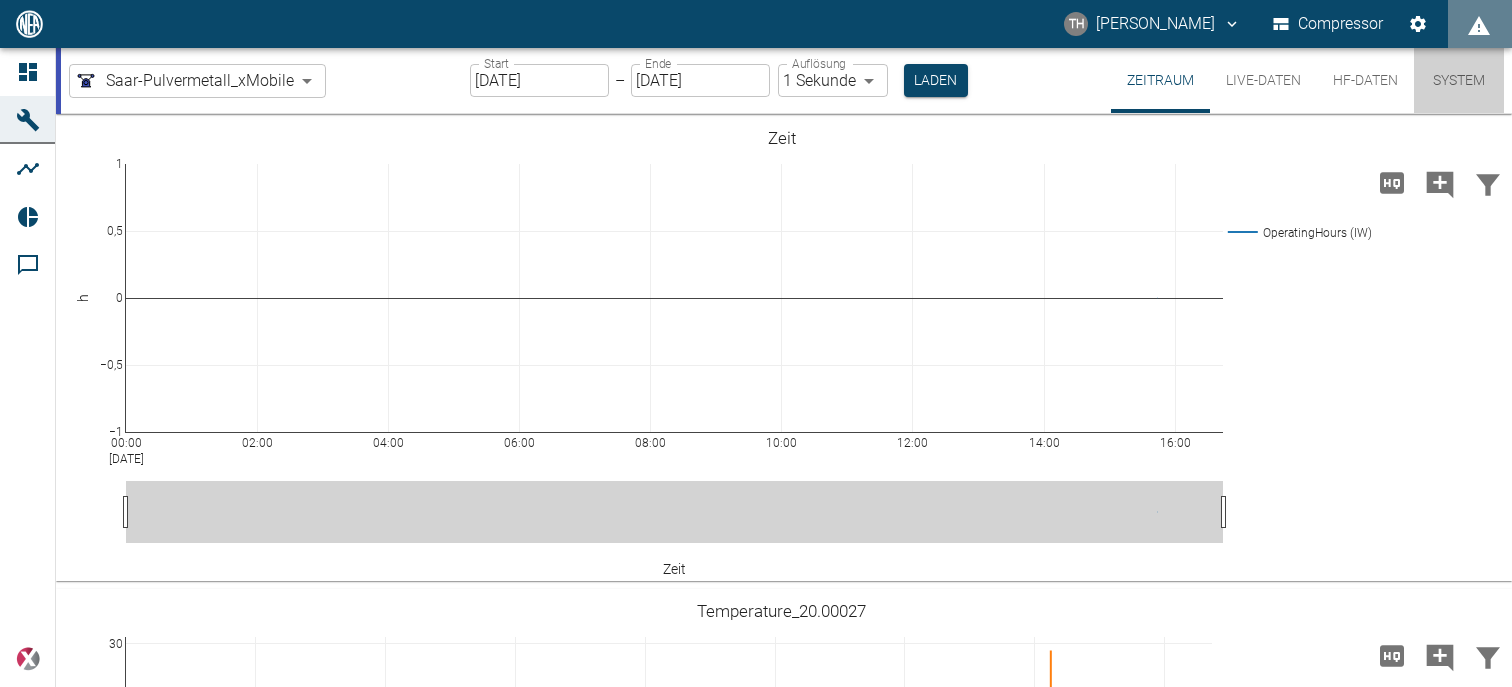 click on "System" at bounding box center (1459, 80) 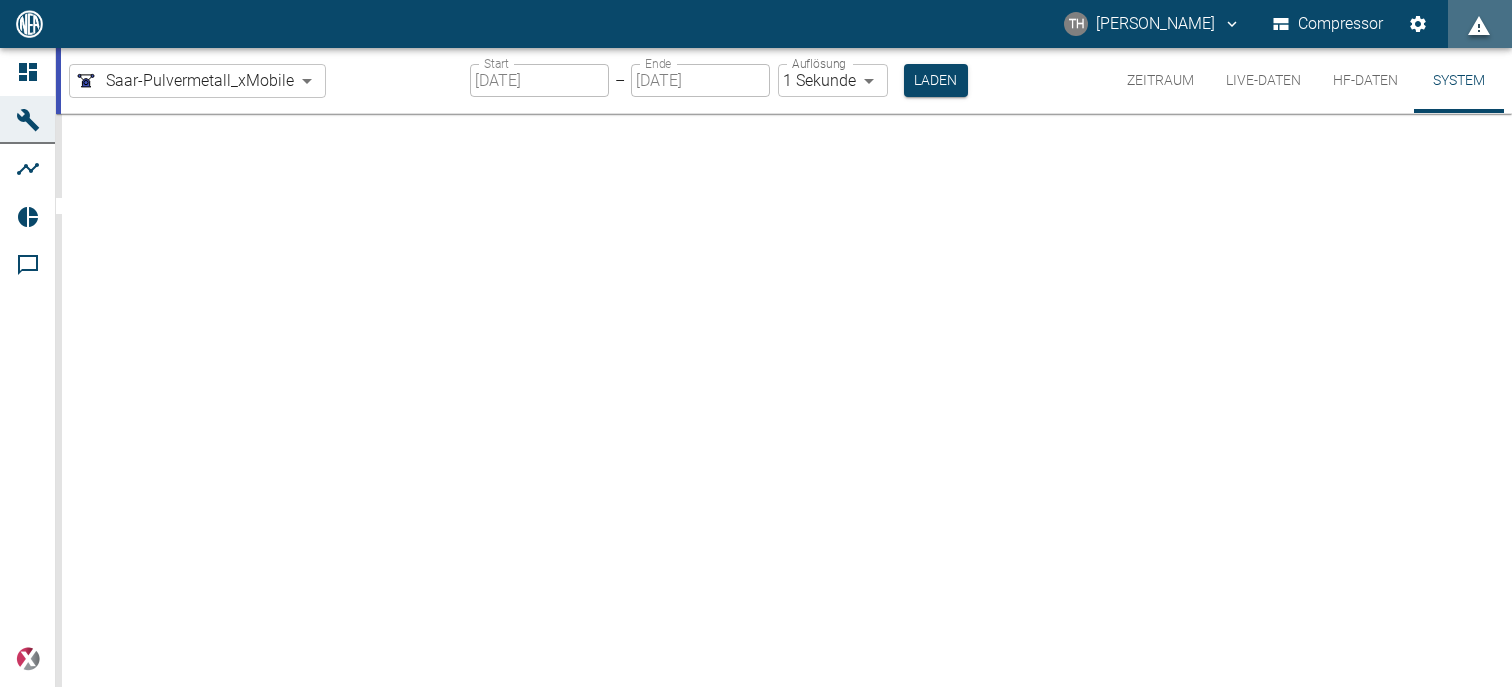 click 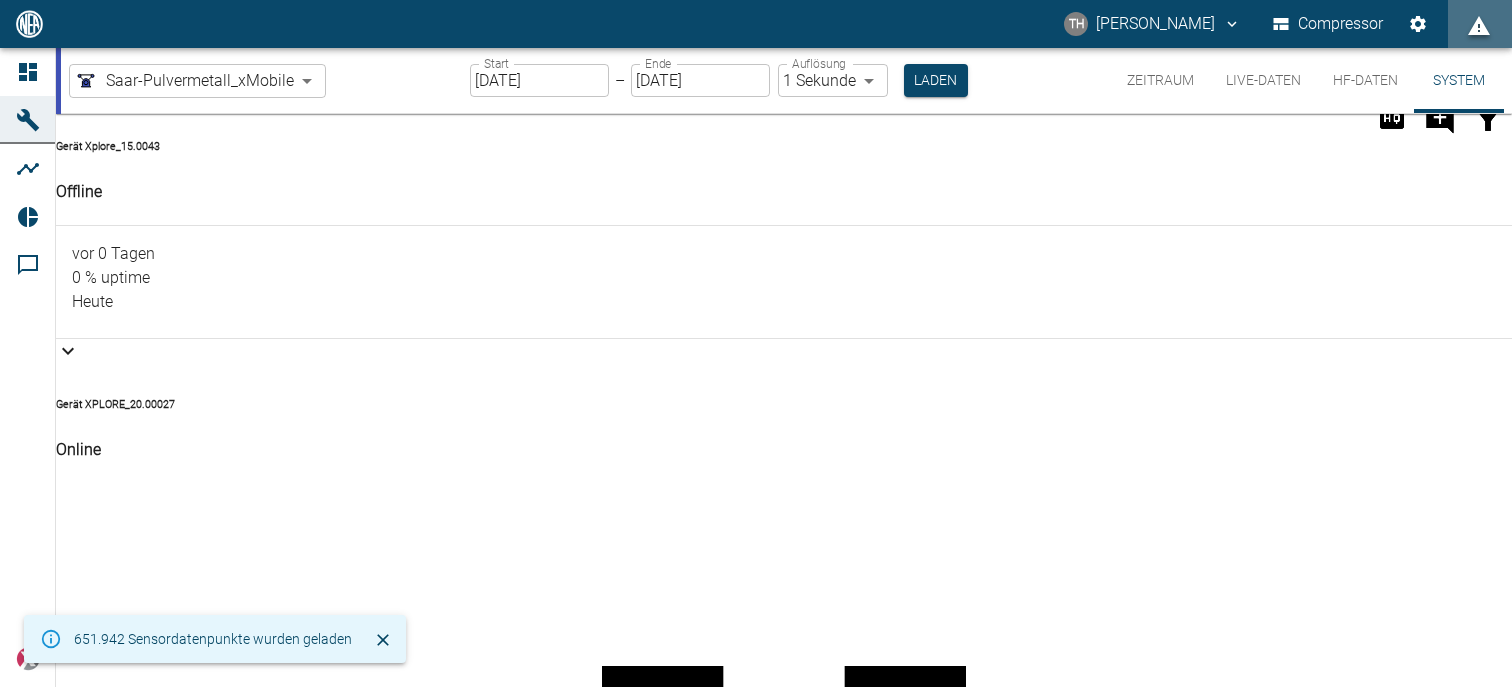 click at bounding box center [756, 703] 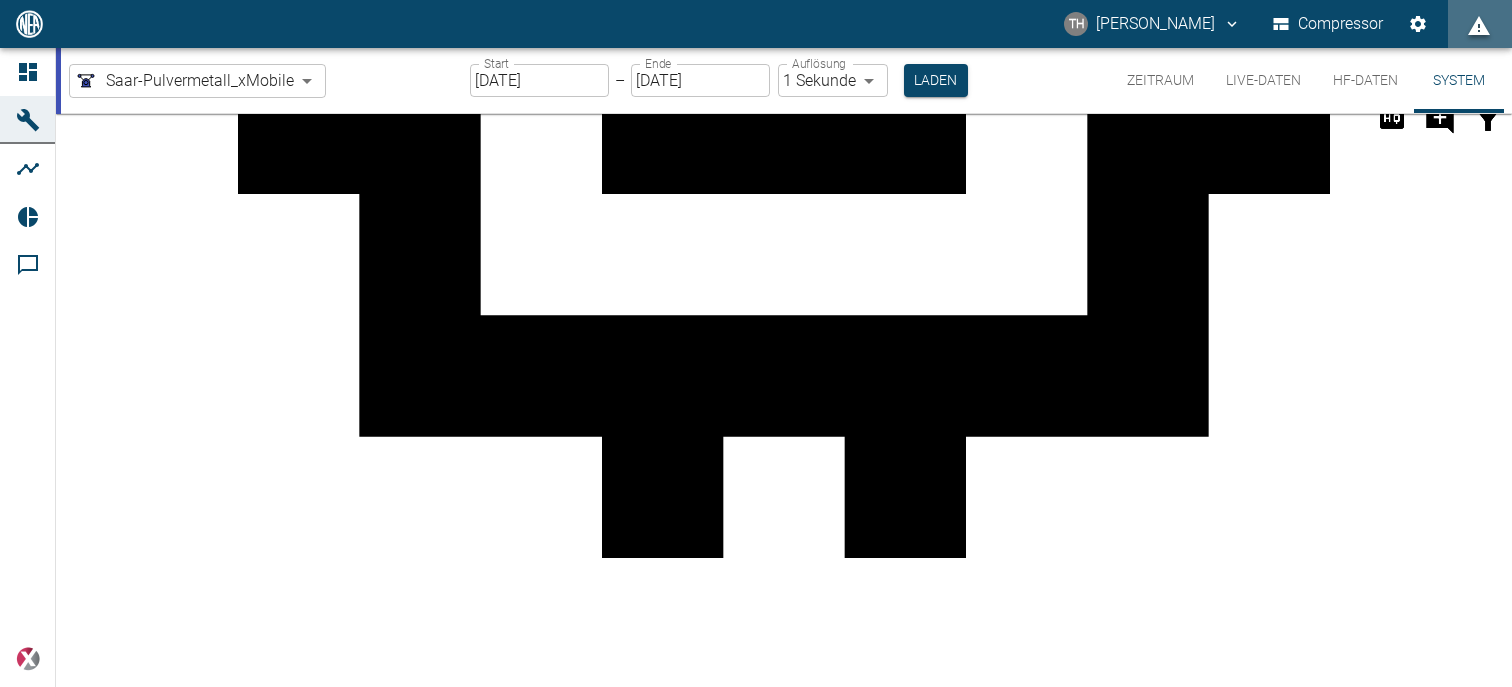 scroll, scrollTop: 0, scrollLeft: 0, axis: both 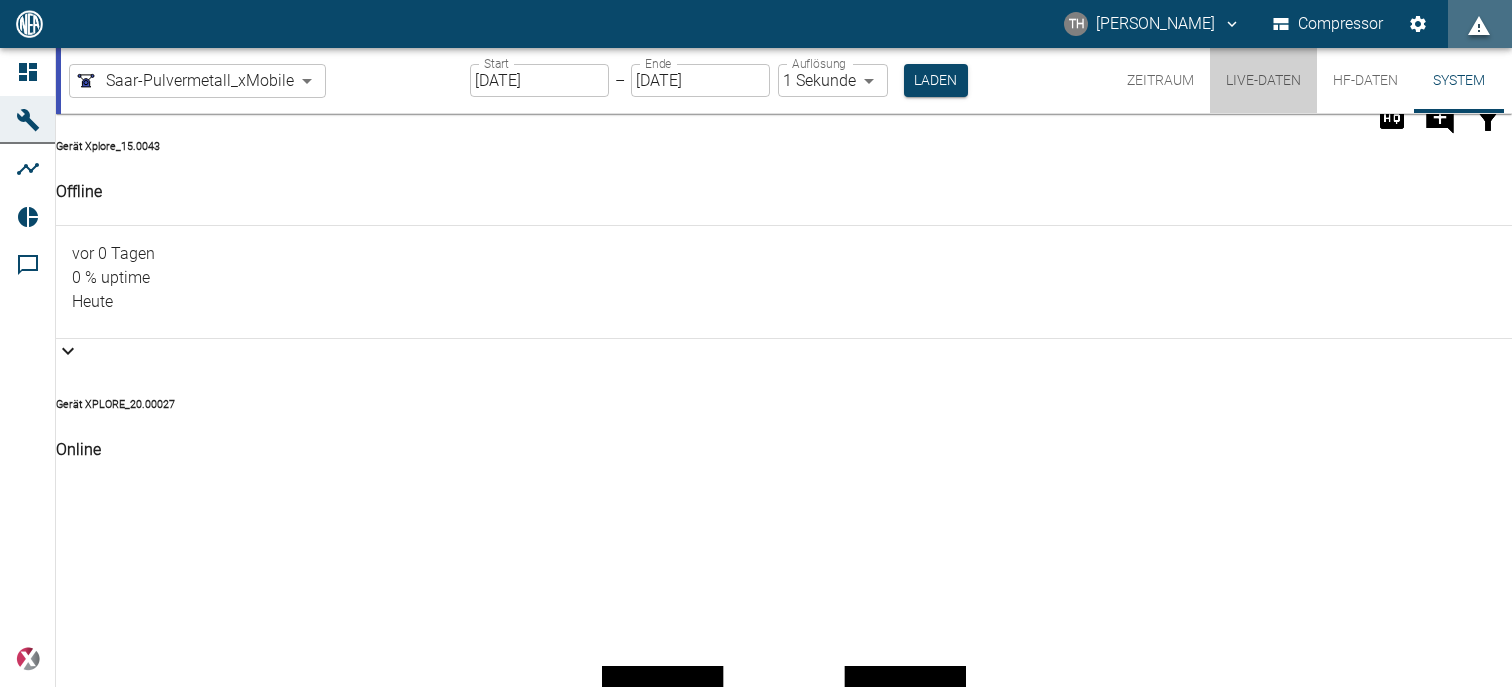 click on "Live-Daten" at bounding box center (1263, 80) 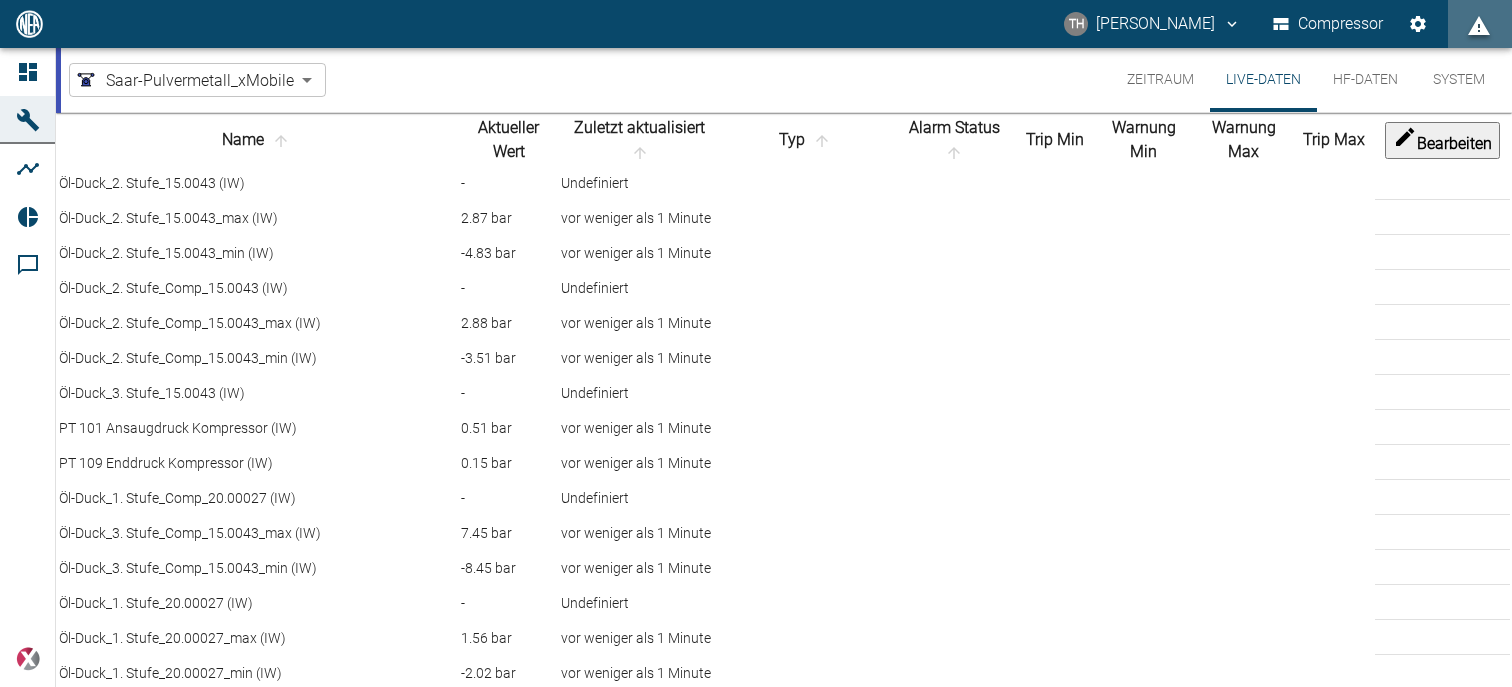 scroll, scrollTop: 0, scrollLeft: 0, axis: both 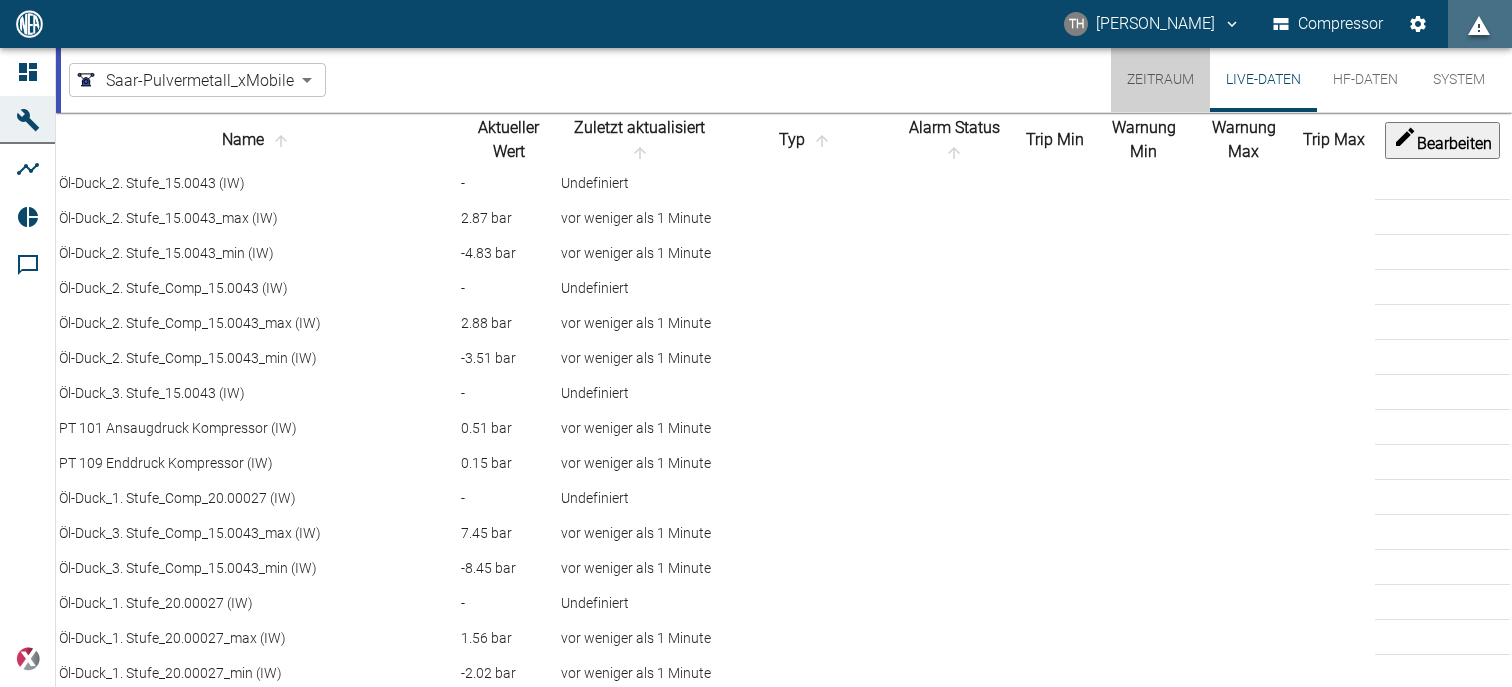 click on "Zeitraum" at bounding box center (1160, 80) 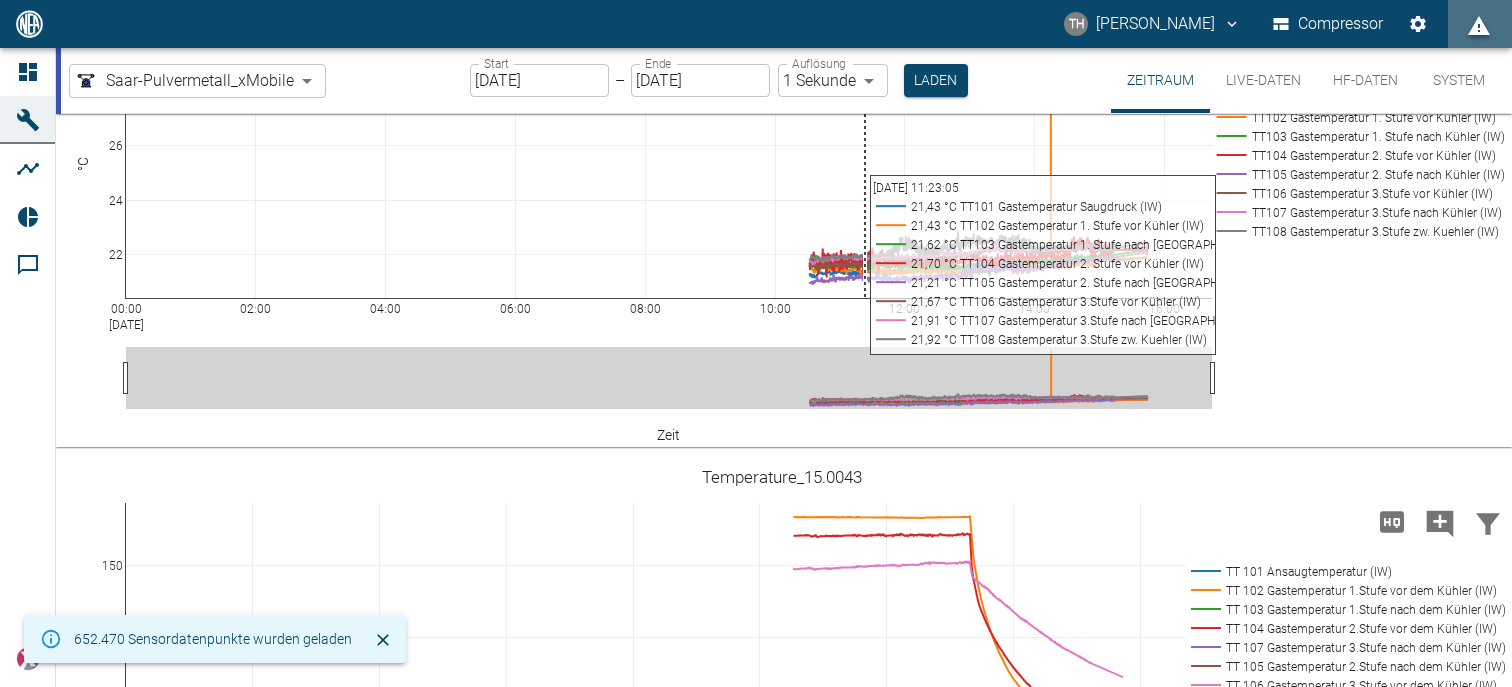 scroll, scrollTop: 0, scrollLeft: 0, axis: both 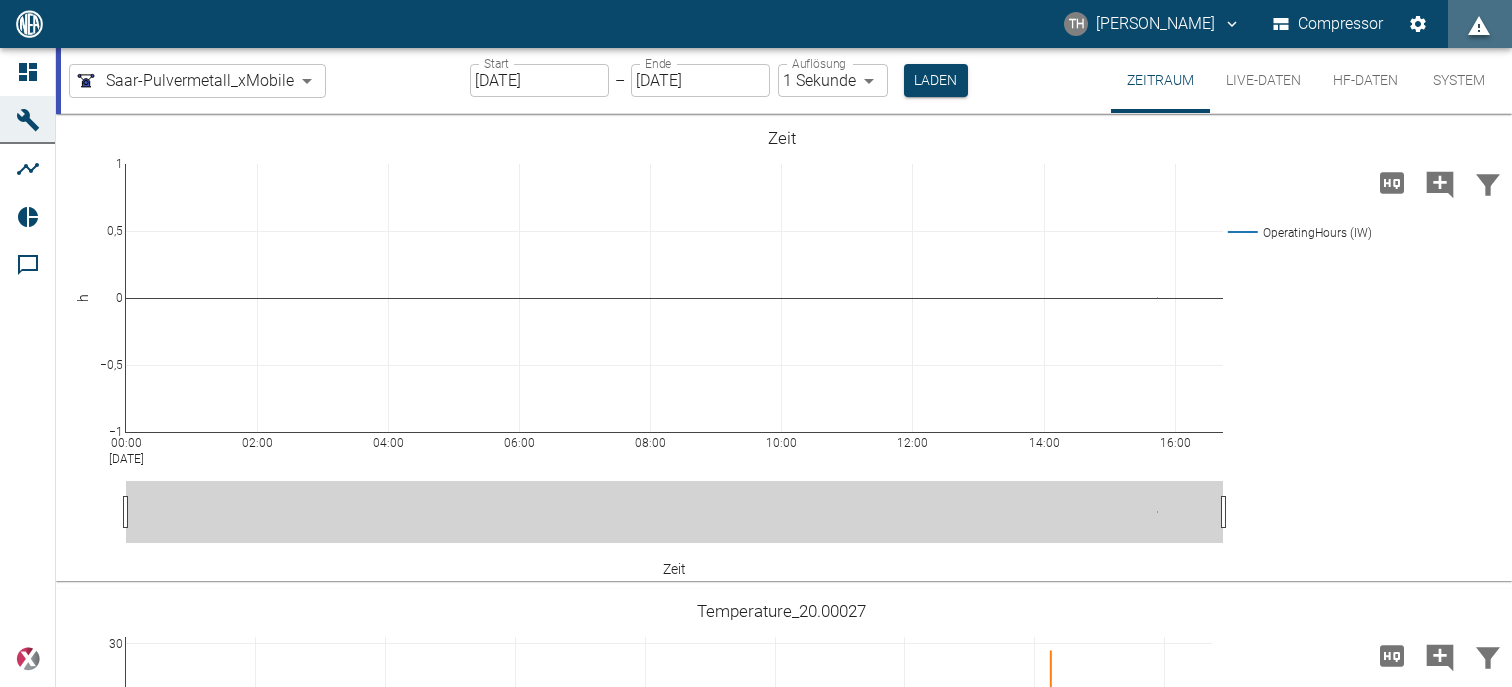 click on "TH Tobias Hans Compressor Dashboard Maschinen Analysen Reports Kommentare powered by Zeitraum Live-Daten HF-Daten System Saar-Pulvermetall_xMobile 7a31f2f9-94da-42ae-8f28-97a4d1256e77 ​ Zeitraum Live-Daten HF-Daten System Saar-Pulvermetall_xMobile 7a31f2f9-94da-42ae-8f28-97a4d1256e77 ​ Start 22.07.2025 Start  –  Ende 22.07.2025 Ende Auflösung 1 Sekunde 1sec Auflösung Laden Zeitraum Live-Daten HF-Daten System 00:00 Jul 22, 2025 02:00 04:00 06:00 08:00 10:00 12:00 14:00 16:00 −1 −0,5 0 0,5 1 OperatingHours (IW) Zeit h Zeit 00:00 Jul 22, 2025 02:00 04:00 06:00 08:00 10:00 12:00 14:00 16:00 22 24 26 28 30 TT101 Gastemperatur Saugdruck (IW) TT102 Gastemperatur 1. Stufe vor Kühler (IW) TT103 Gastemperatur 1. Stufe nach Kühler (IW) TT104 Gastemperatur 2. Stufe vor Kühler (IW) TT105 Gastemperatur 2. Stufe nach Kühler (IW) TT106 Gastemperatur 3.Stufe vor Kühler (IW) TT107 Gastemperatur 3.Stufe nach Kühler (IW) TT108 Gastemperatur 3.Stufe zw. Kuehler (IW) Temperature_20.00027 °C Zeit 00:00 02:00 50 0" at bounding box center (756, 343) 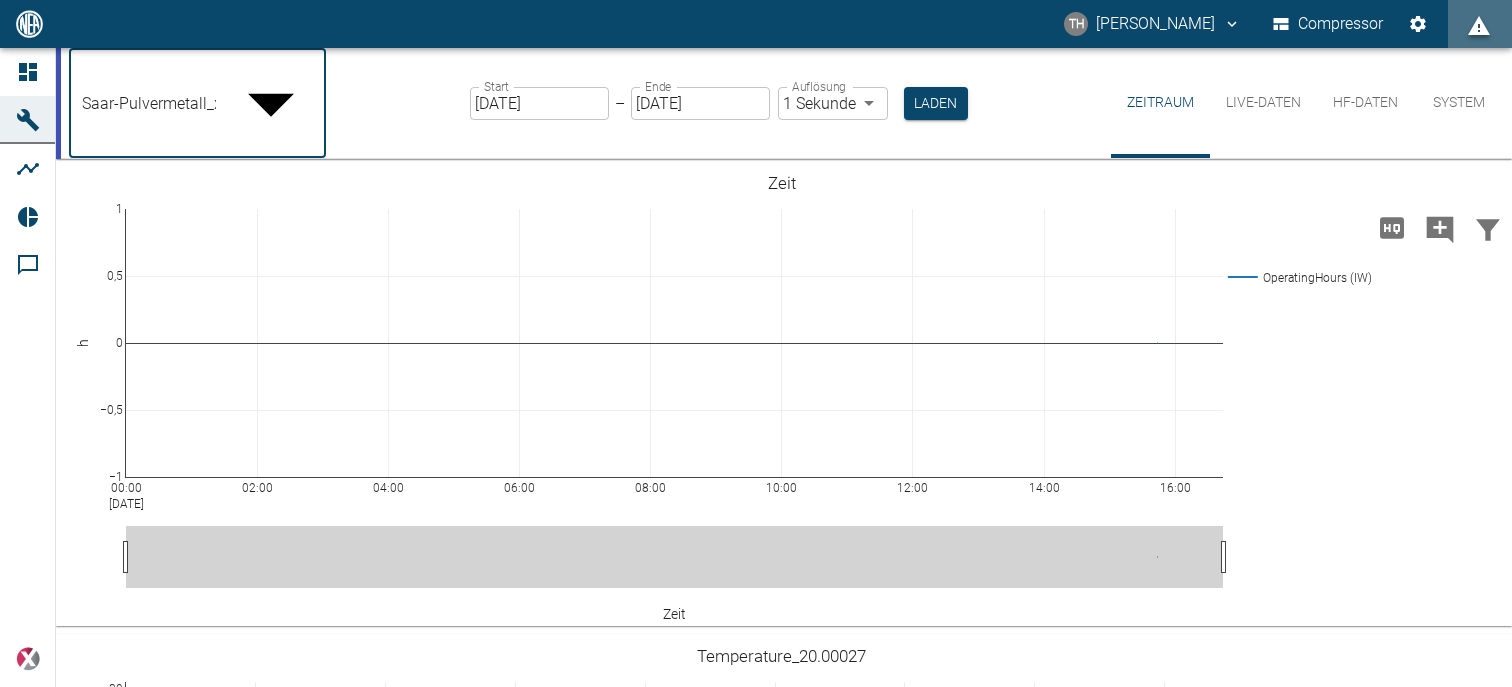 click at bounding box center (756, 703) 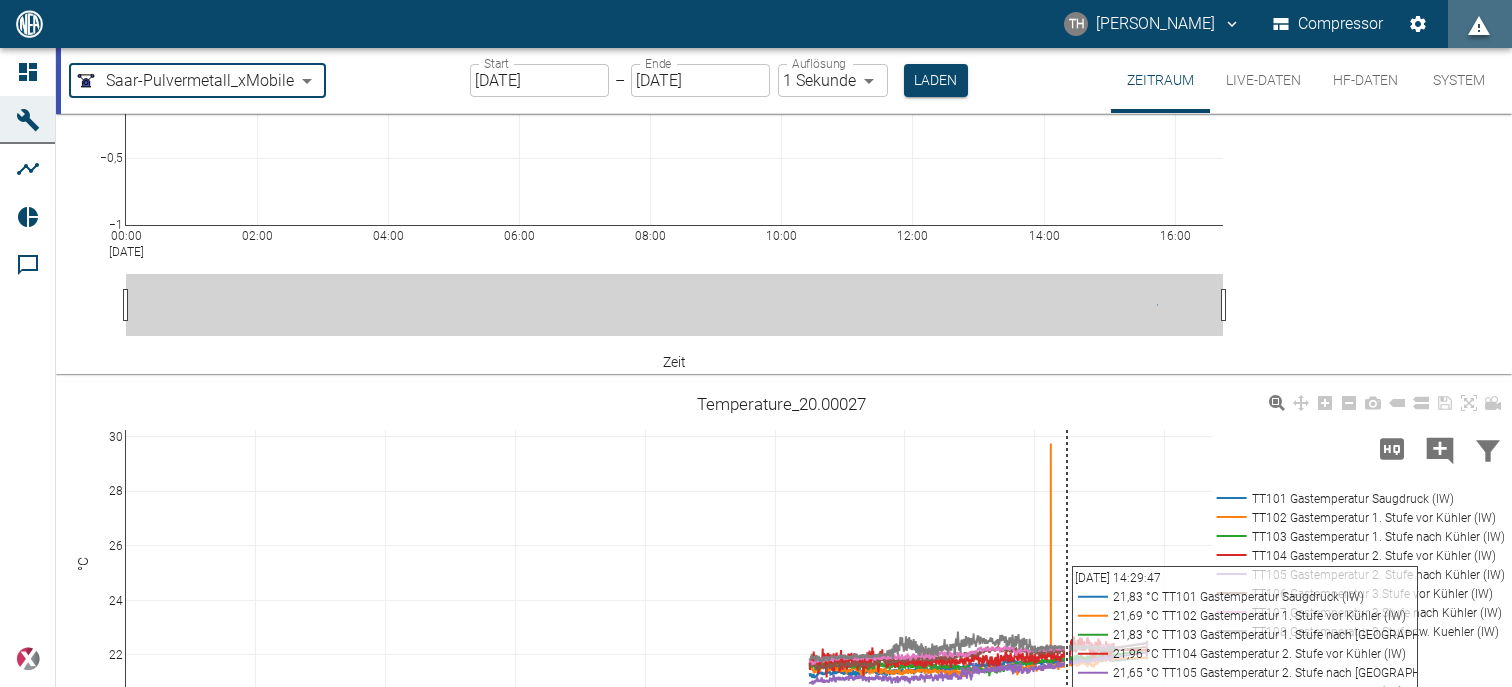 scroll, scrollTop: 200, scrollLeft: 0, axis: vertical 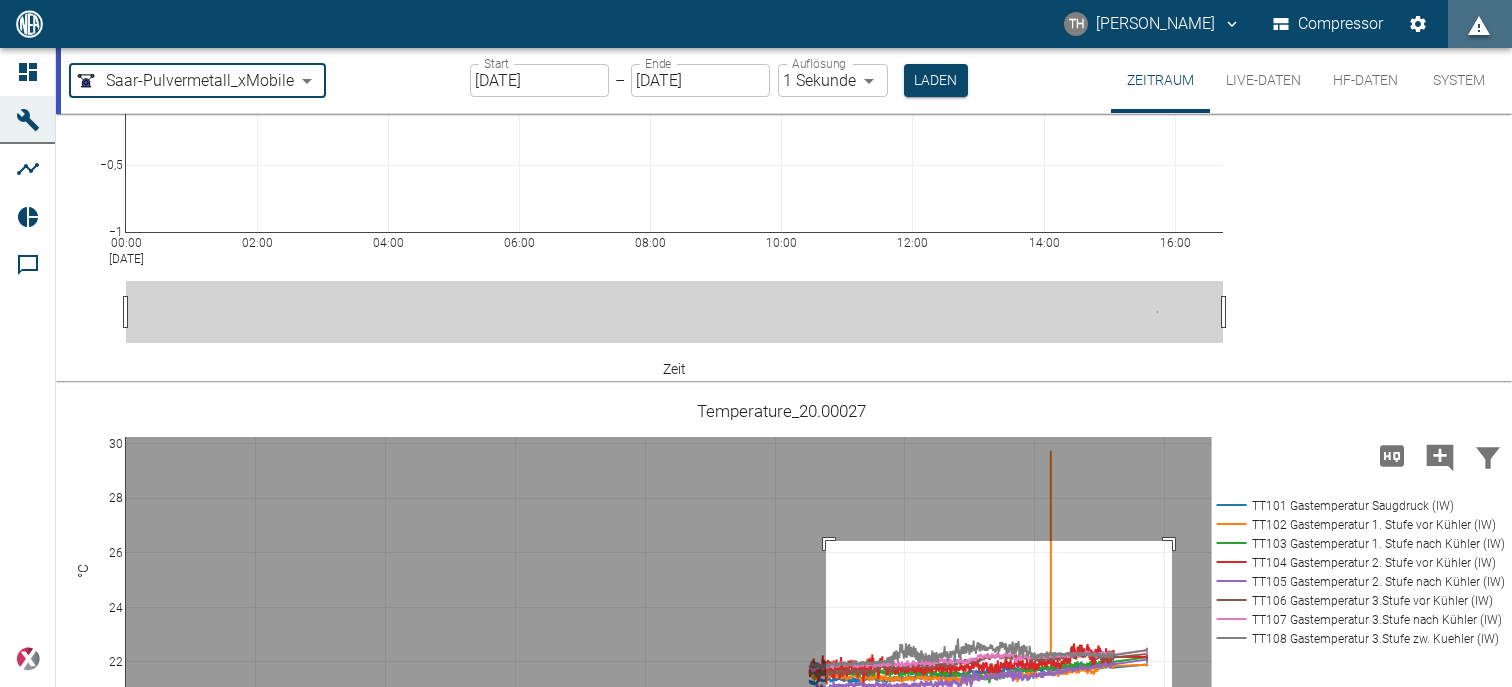 drag, startPoint x: 826, startPoint y: 541, endPoint x: 1172, endPoint y: 713, distance: 386.3936 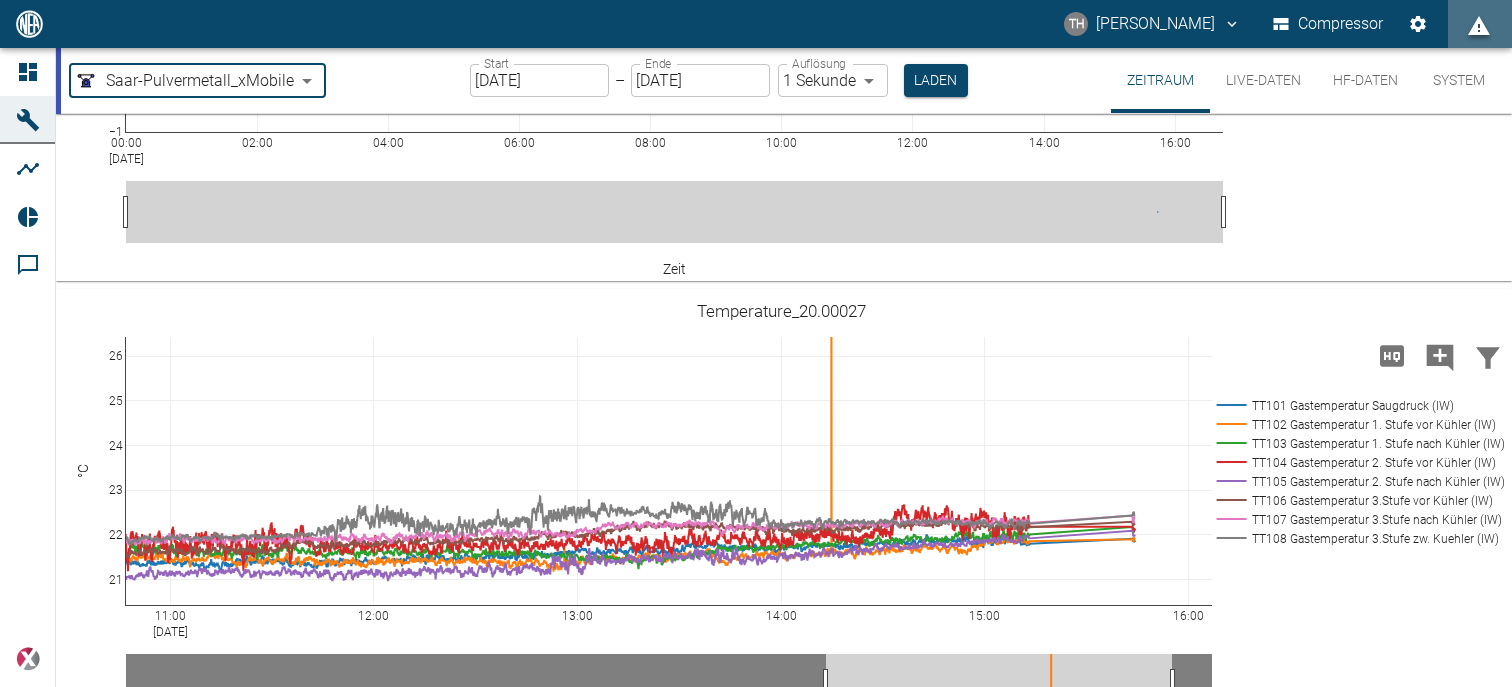 scroll, scrollTop: 0, scrollLeft: 0, axis: both 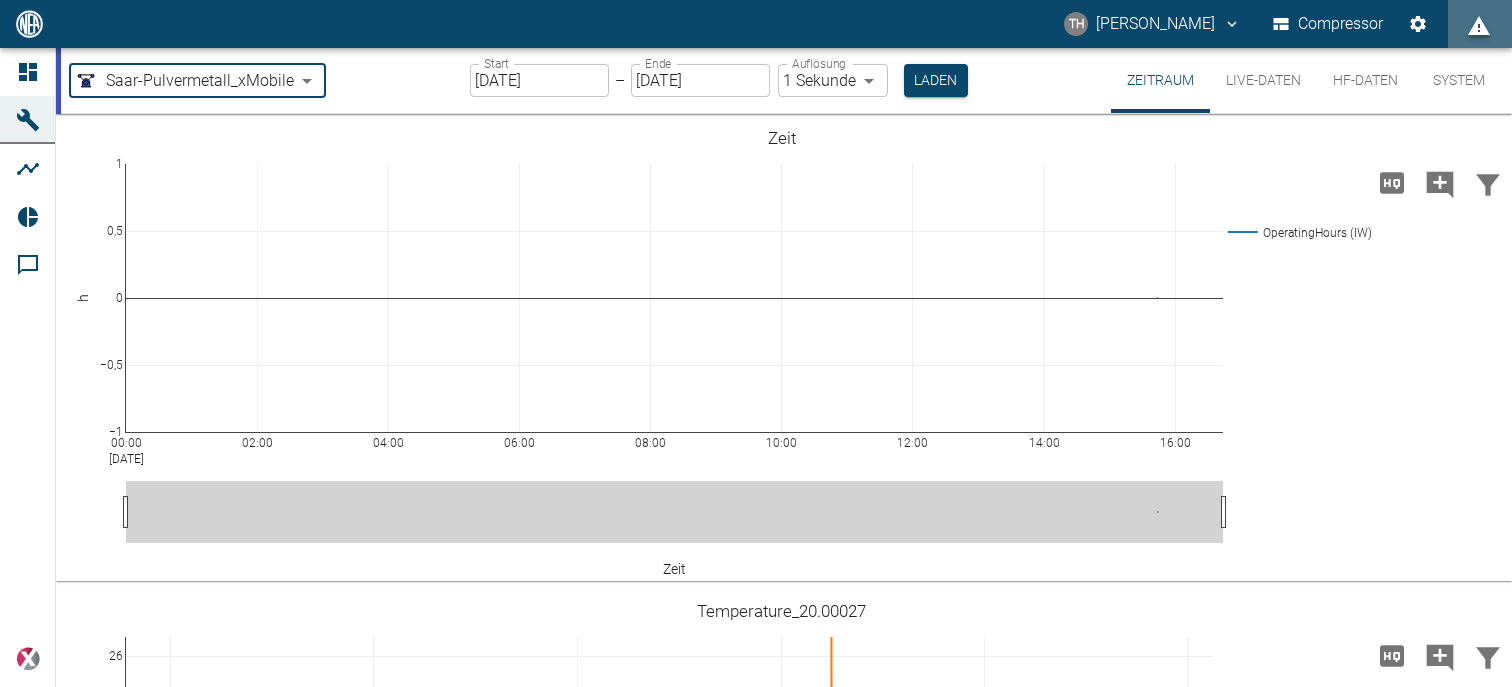 click on "Compressor" at bounding box center (1328, 24) 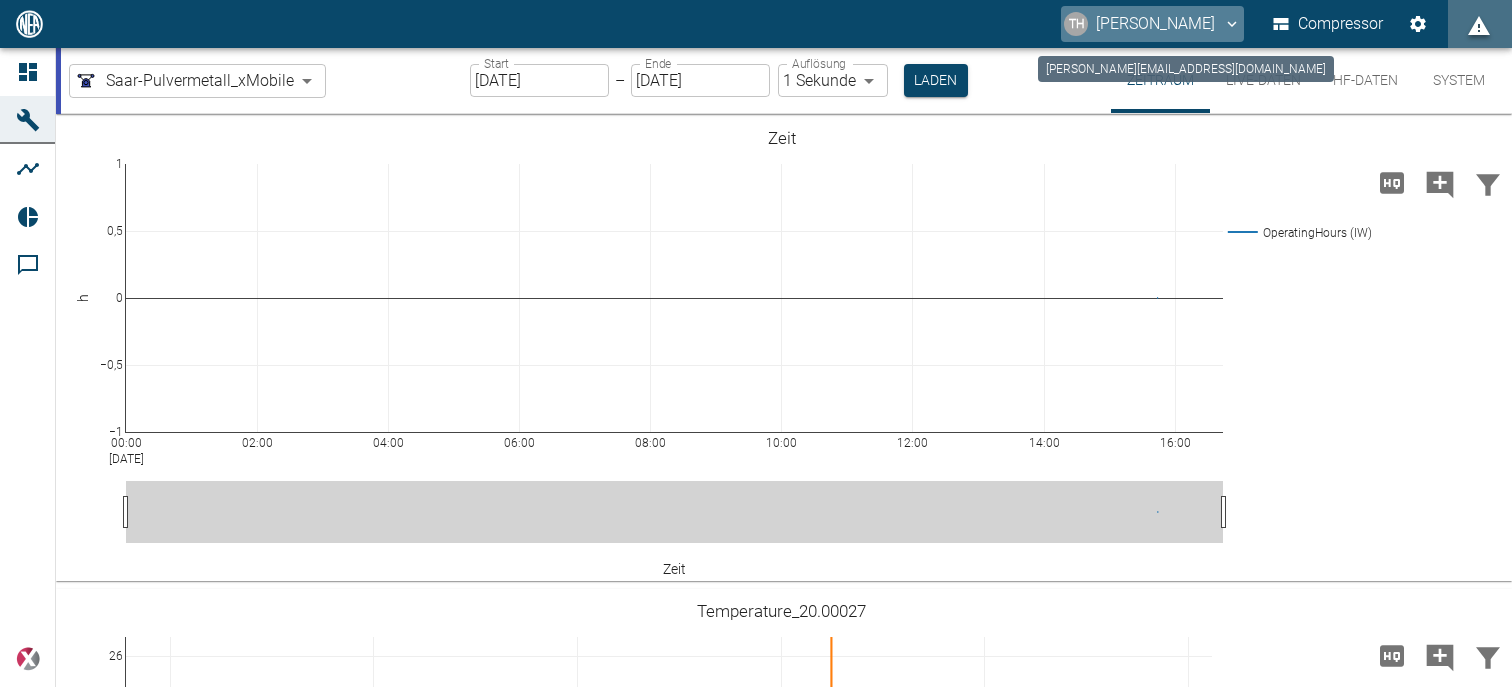 click on "TH Tobias Hans" at bounding box center (1152, 24) 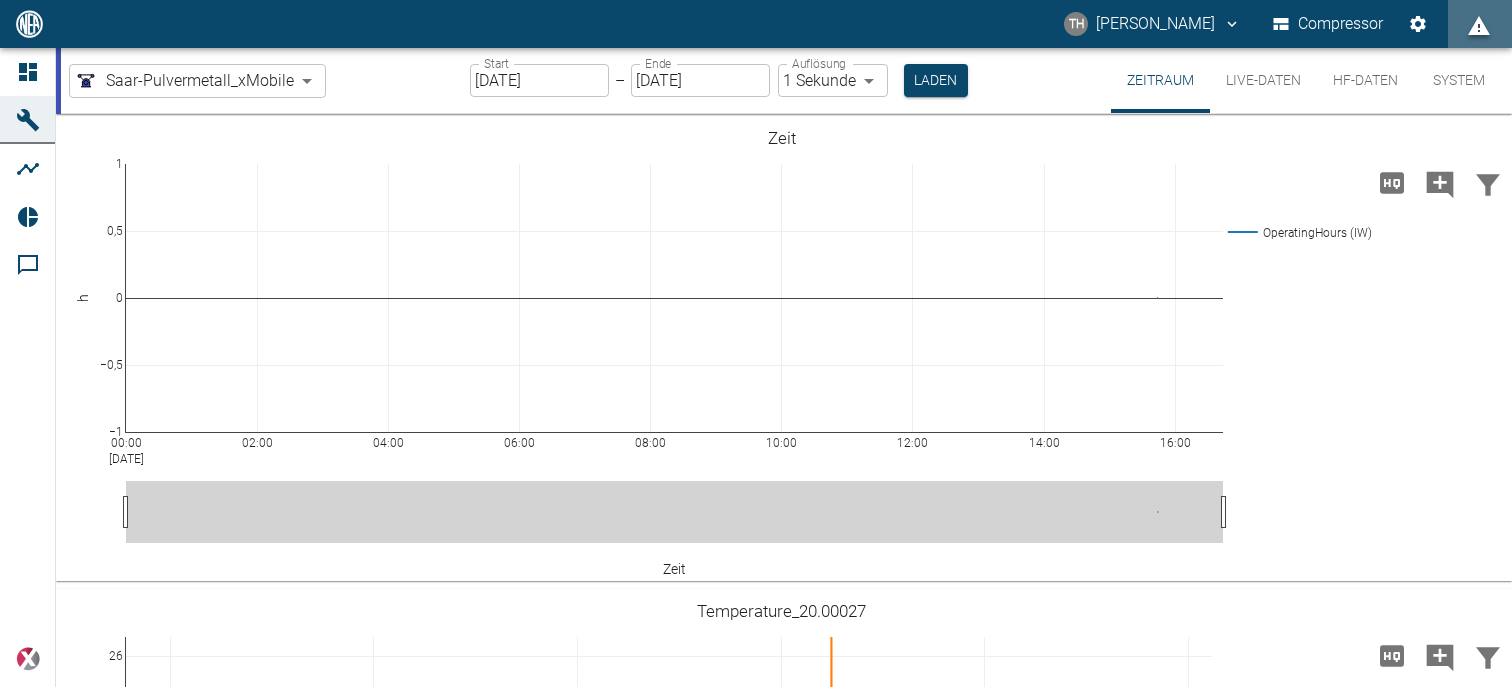 click at bounding box center (756, 703) 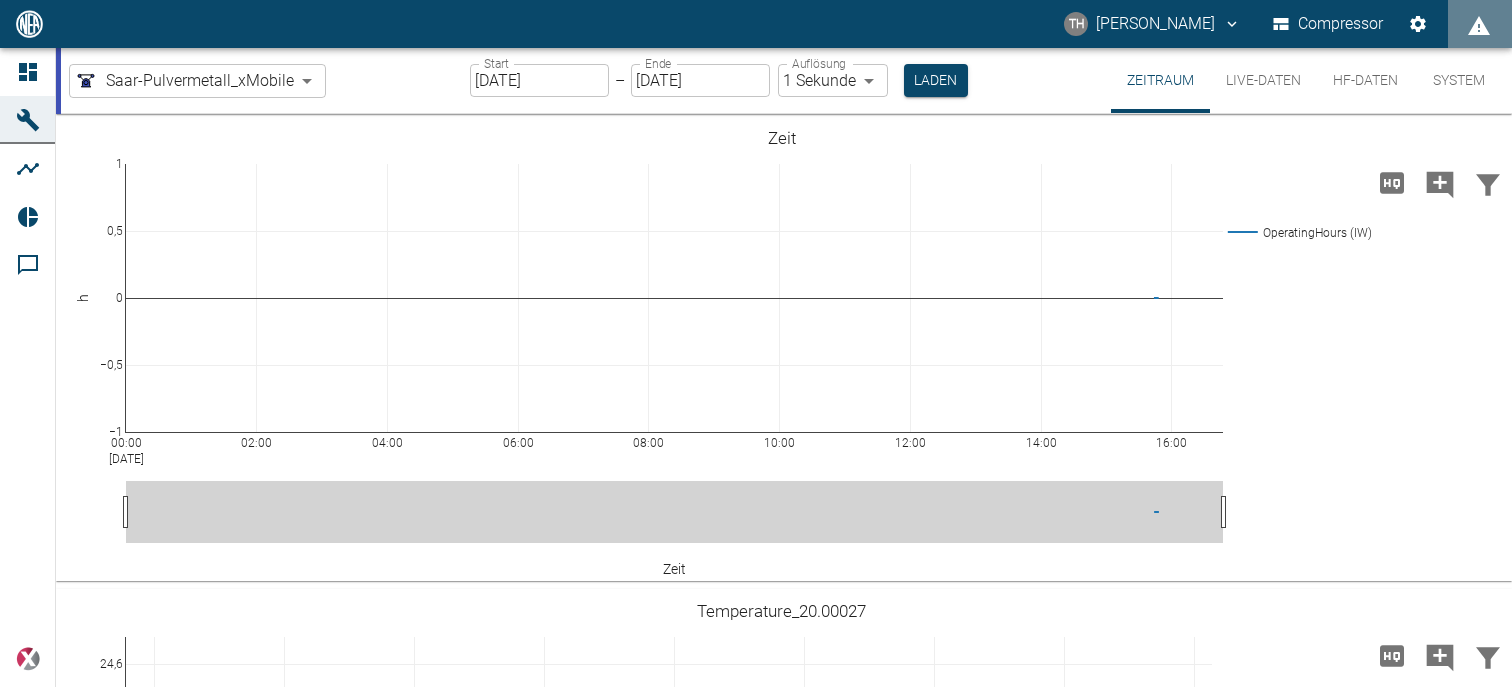 scroll, scrollTop: 0, scrollLeft: 0, axis: both 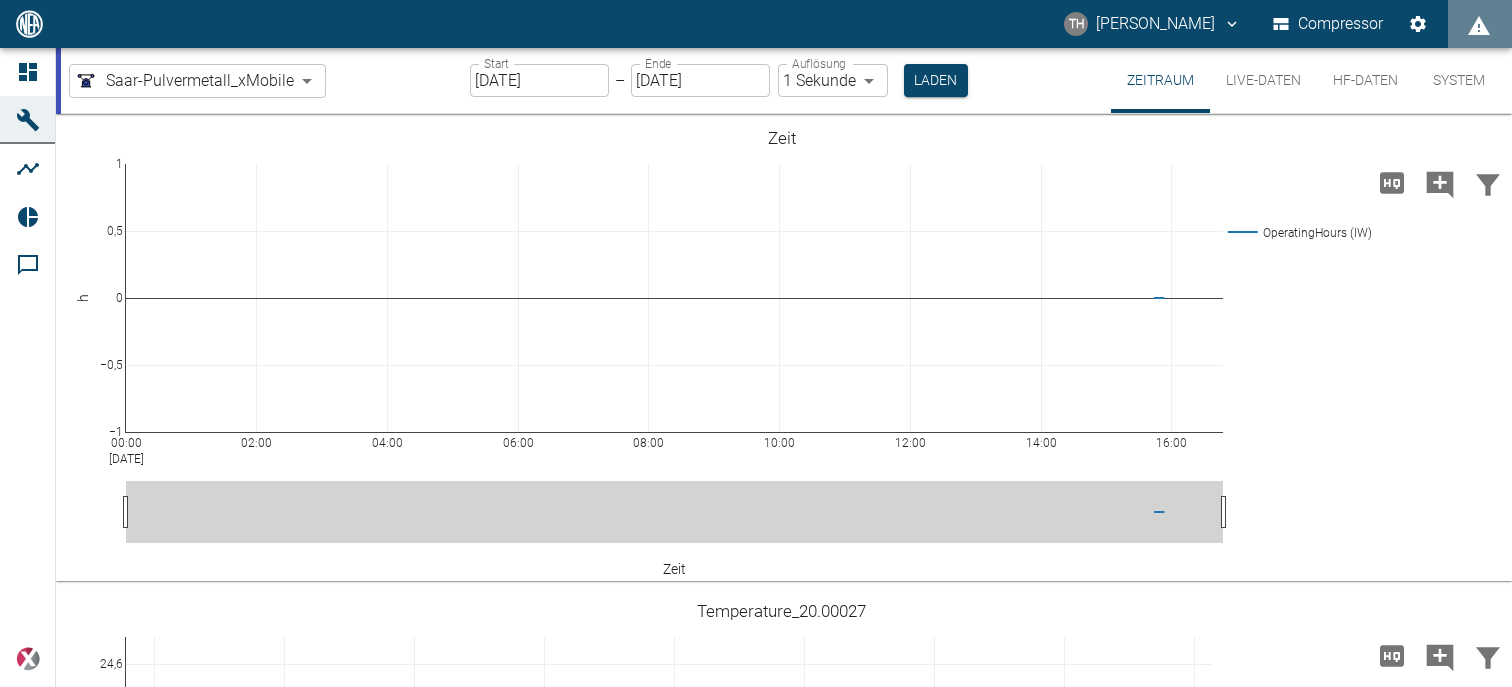 click on "Live-Daten" at bounding box center (1263, 80) 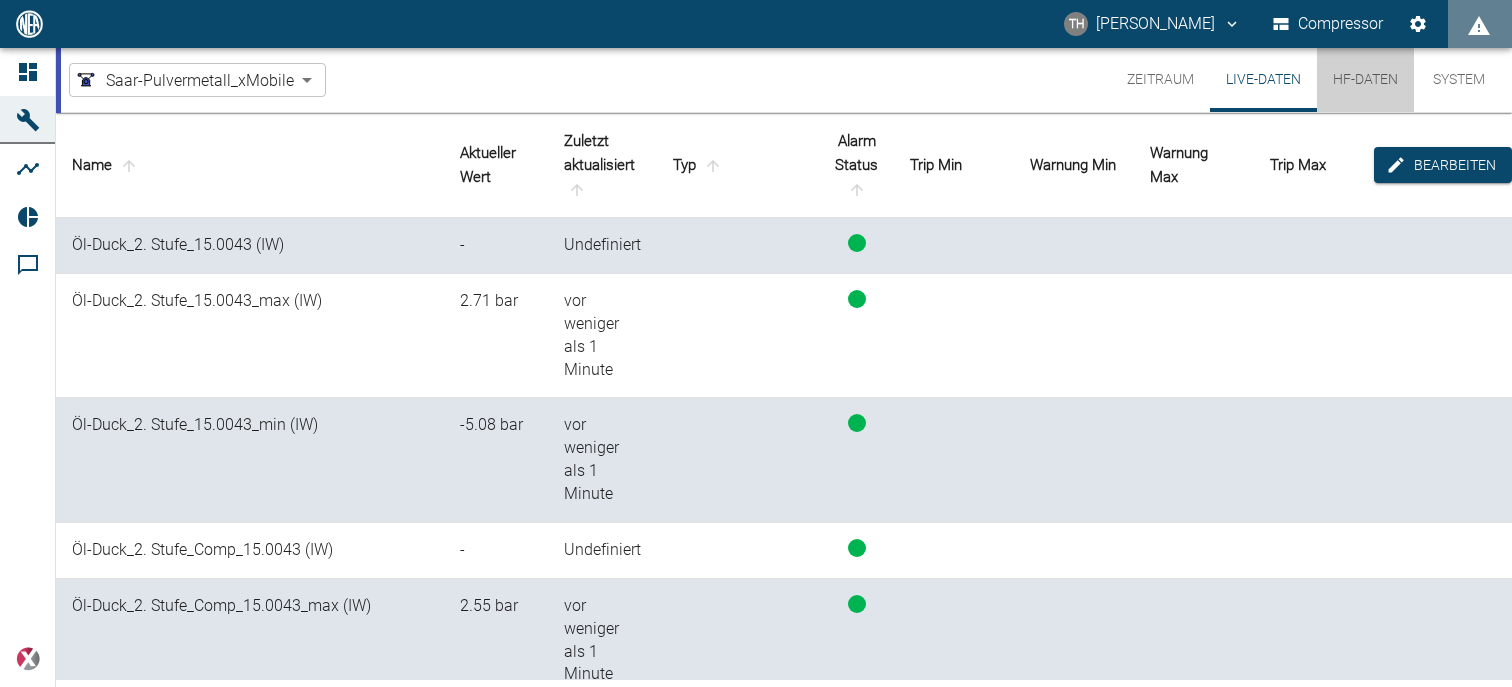 click on "HF-Daten" at bounding box center [1365, 80] 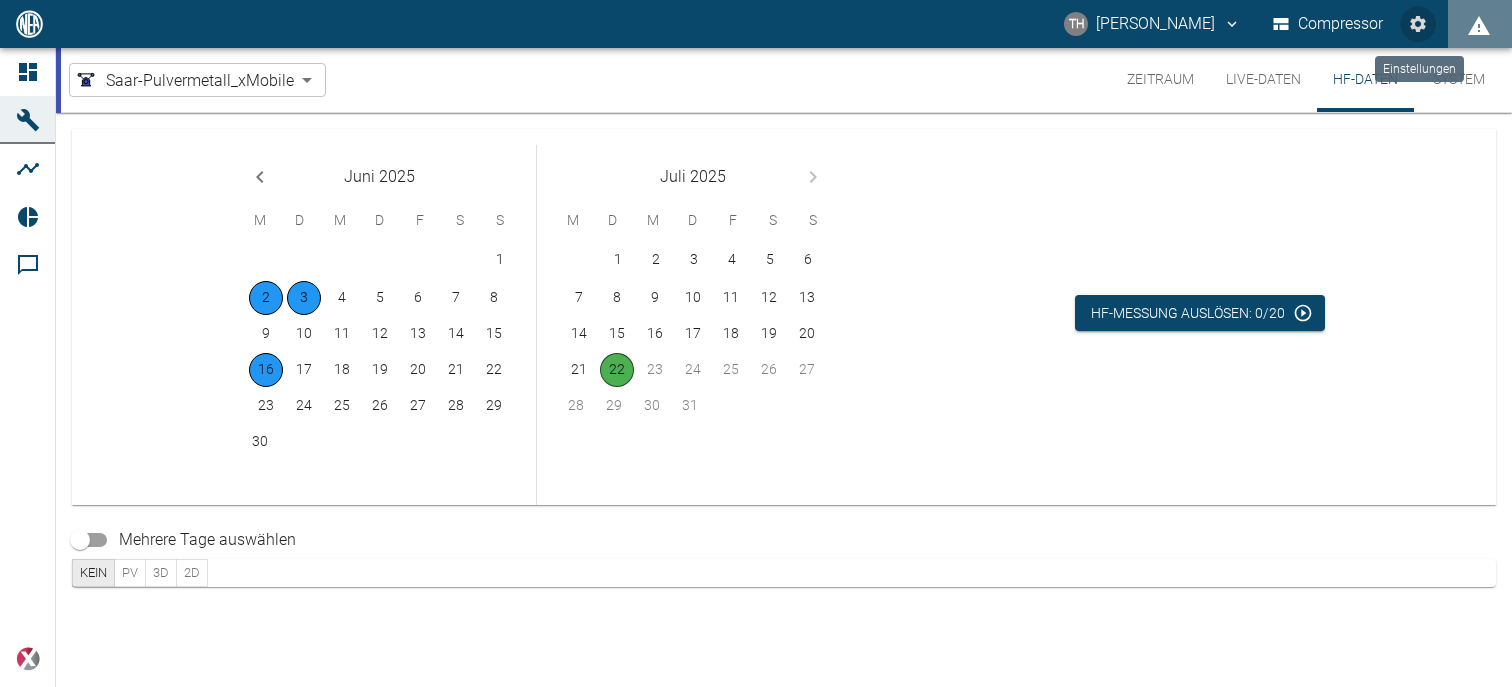 click 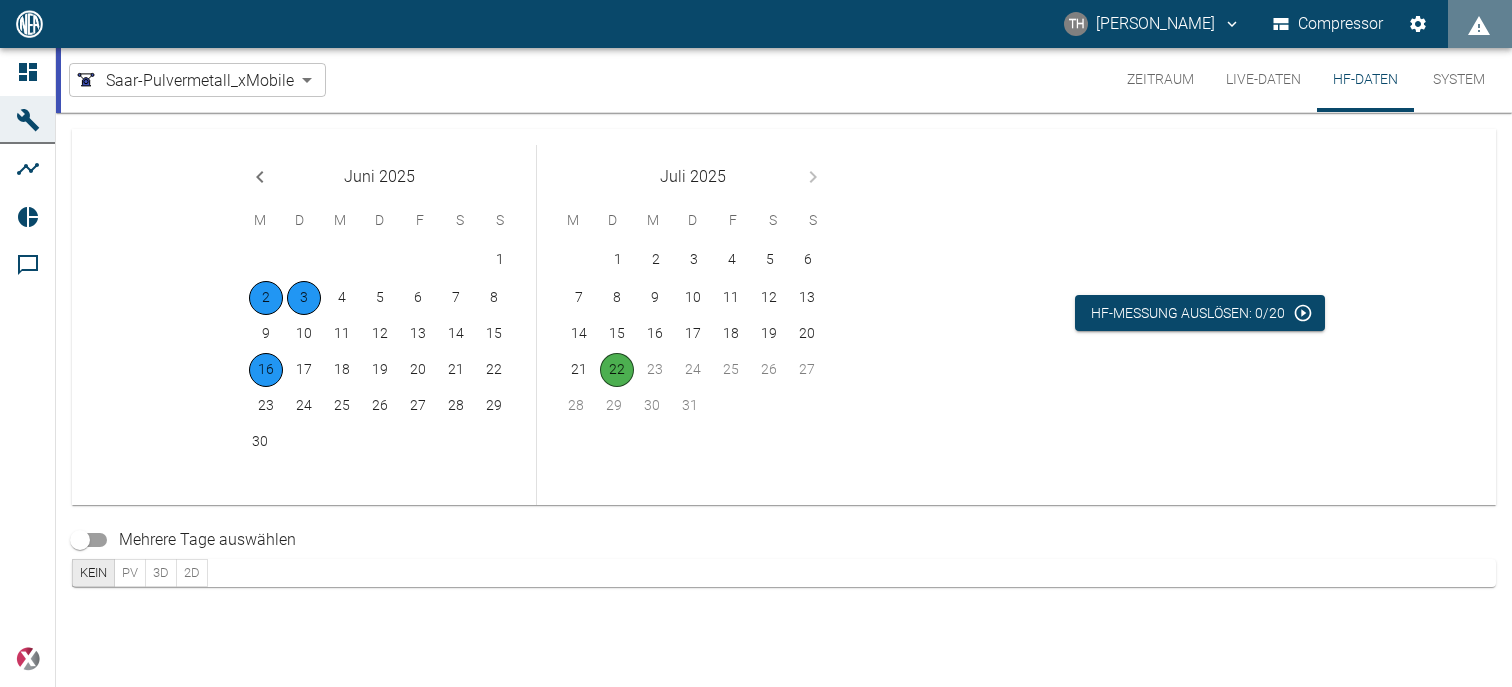 click on "ok" at bounding box center (16, 1141) 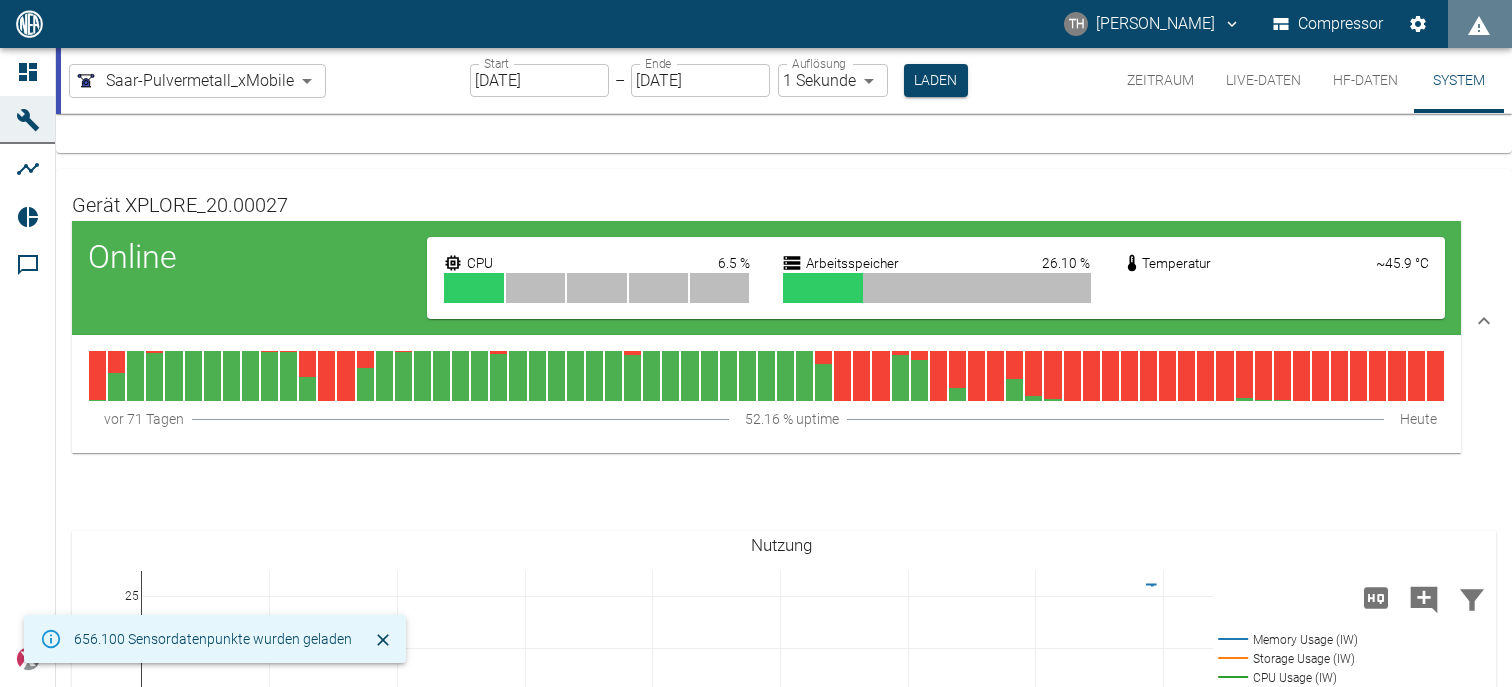 scroll, scrollTop: 200, scrollLeft: 0, axis: vertical 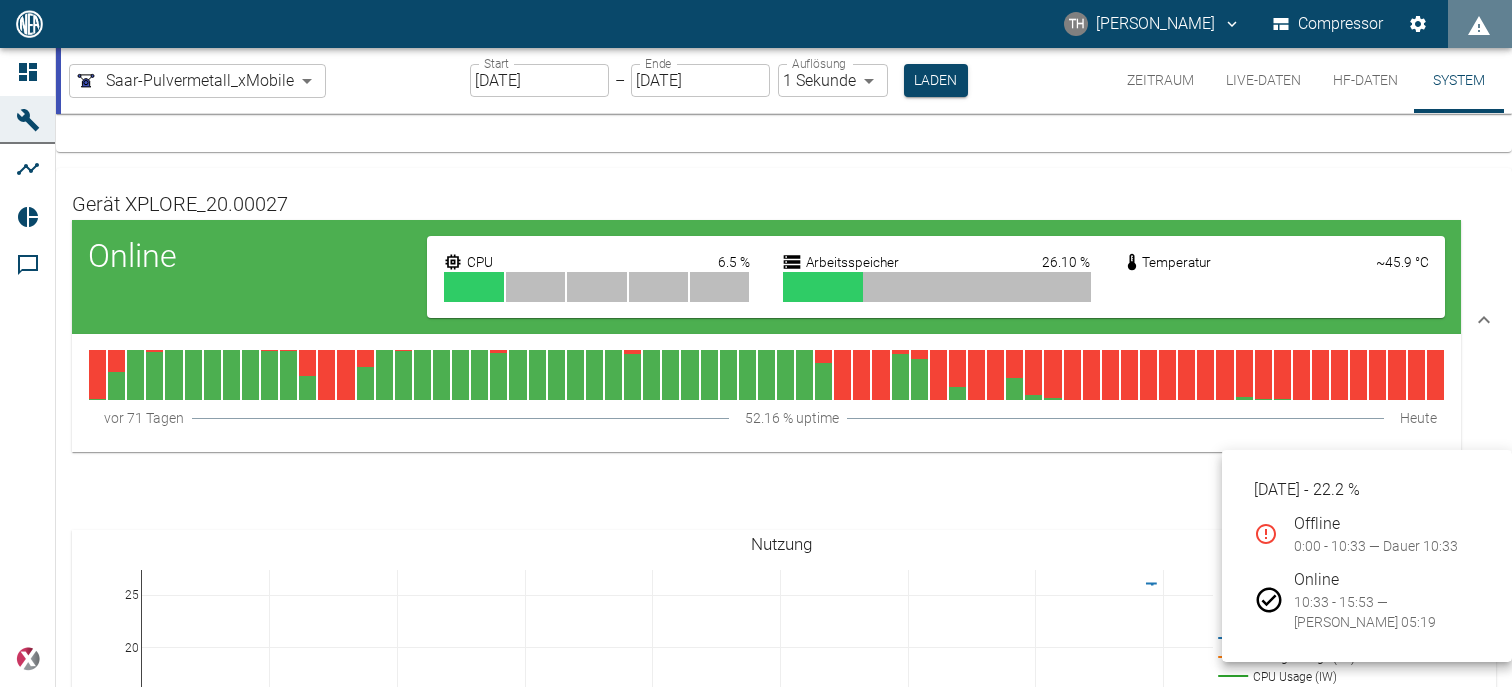 click at bounding box center [1445, 375] 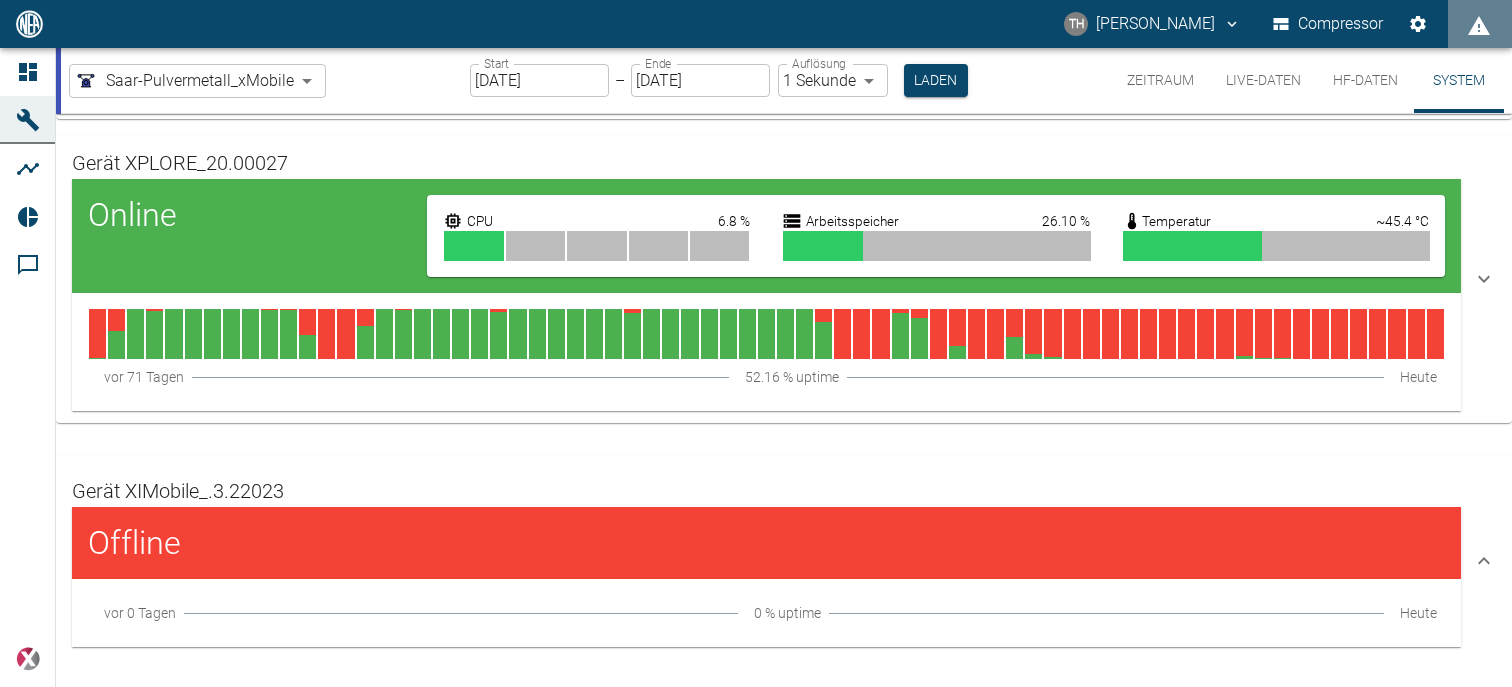 scroll, scrollTop: 300, scrollLeft: 0, axis: vertical 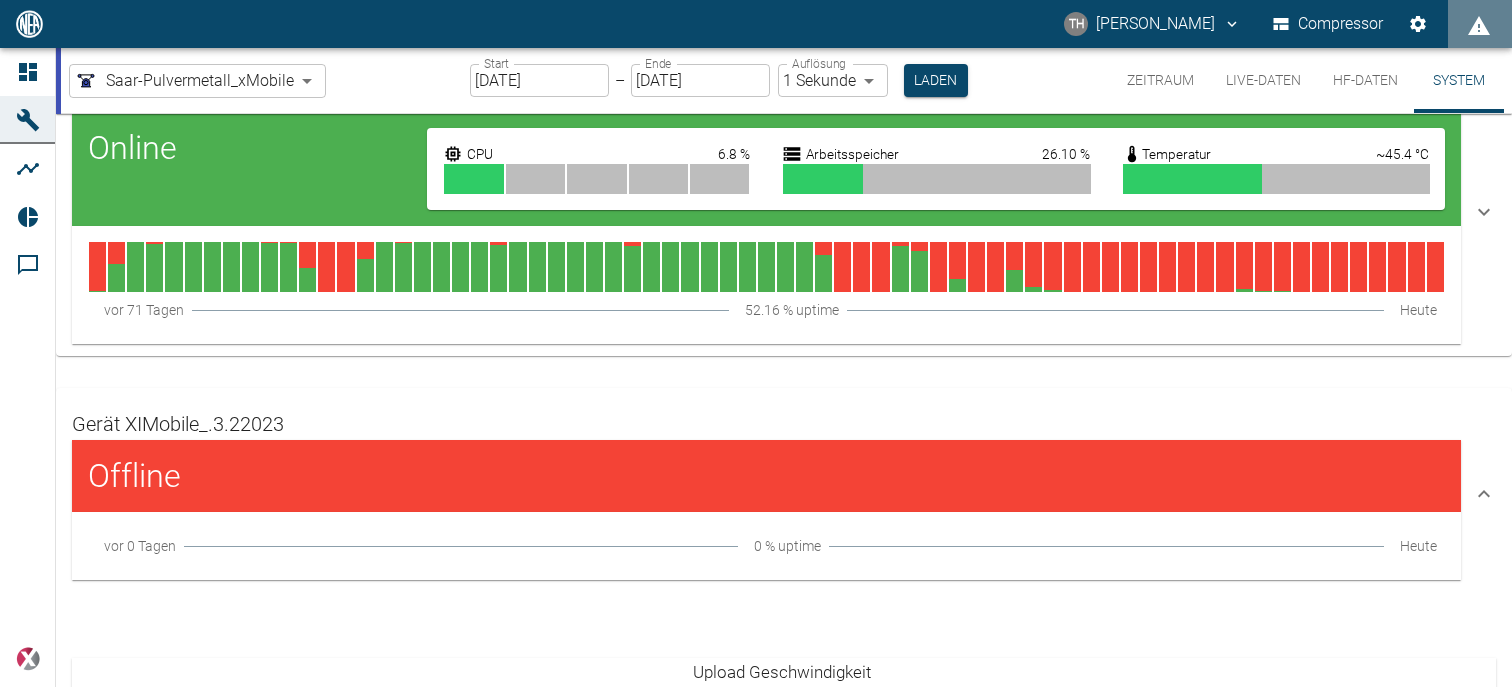 click on "Gerät   XPLORE_20.00027" at bounding box center [766, 96] 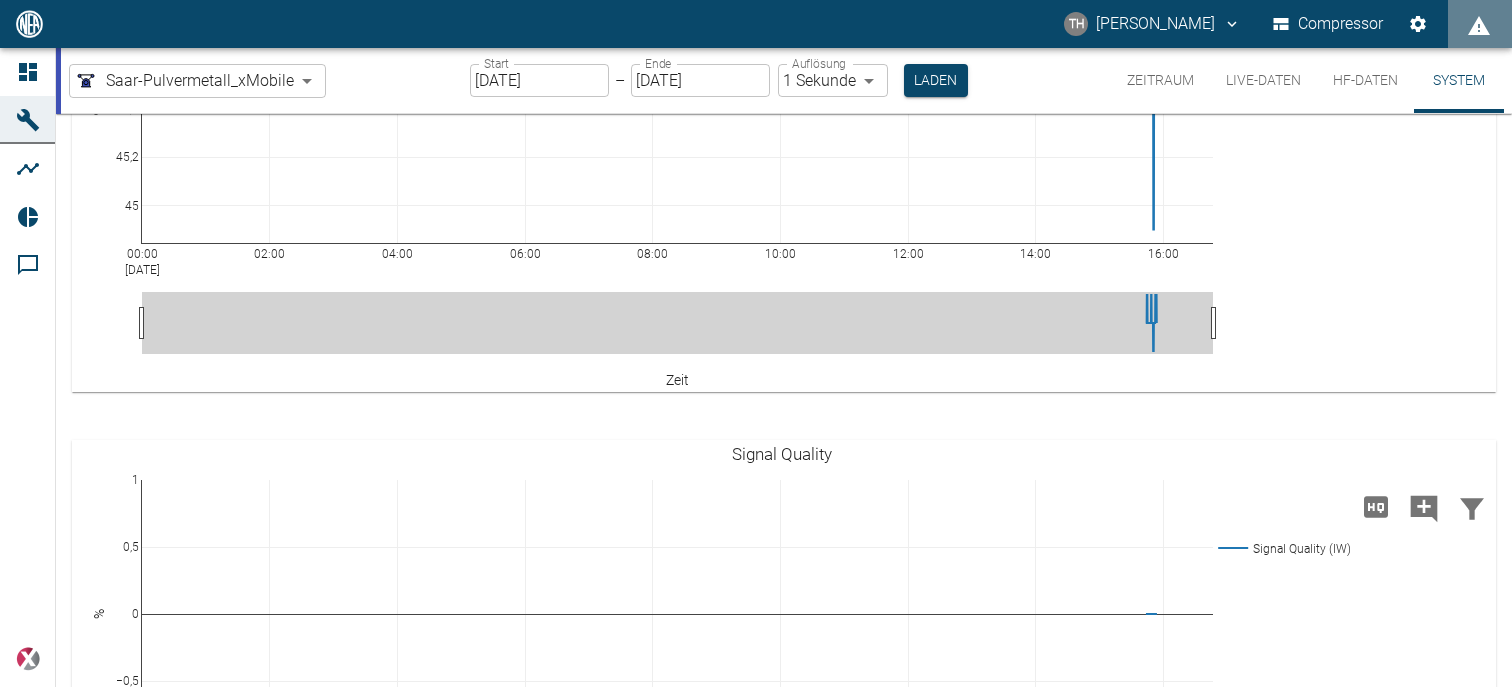 scroll, scrollTop: 0, scrollLeft: 0, axis: both 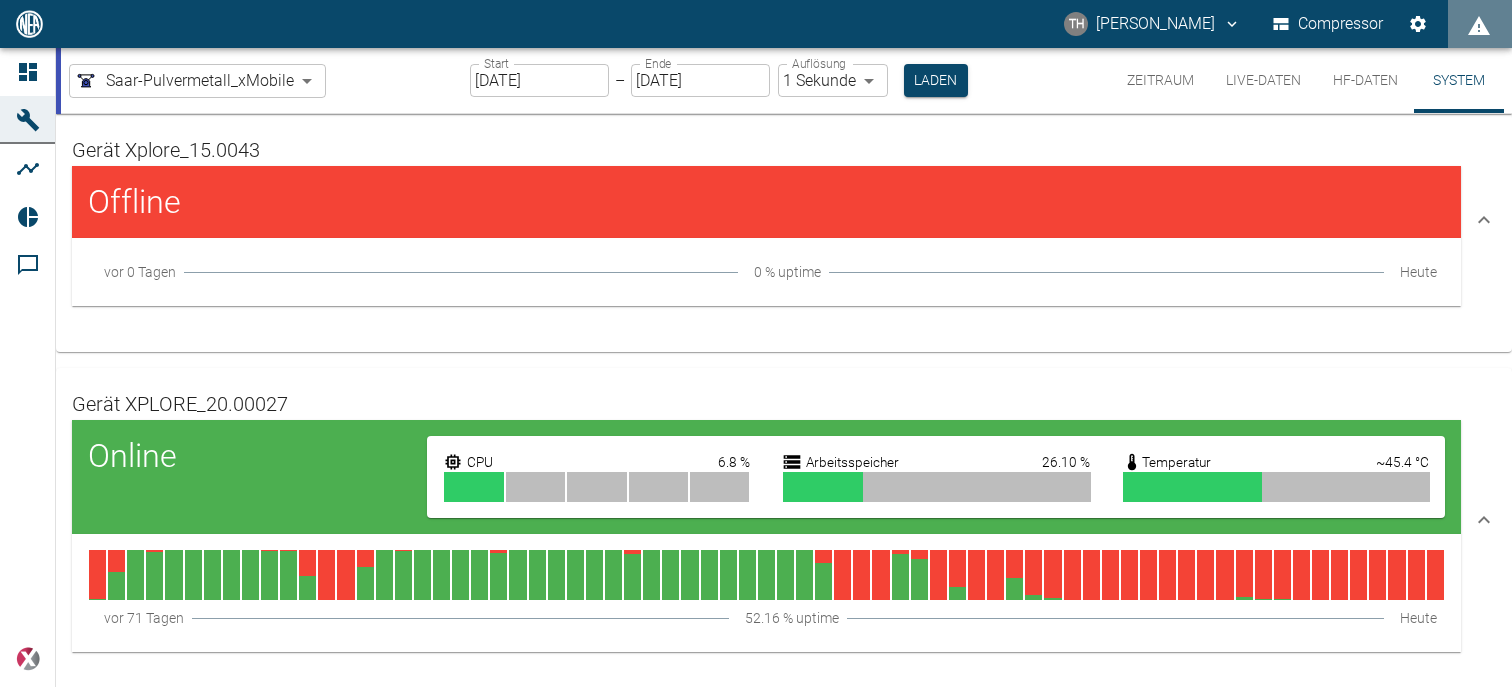 click at bounding box center (29, 23) 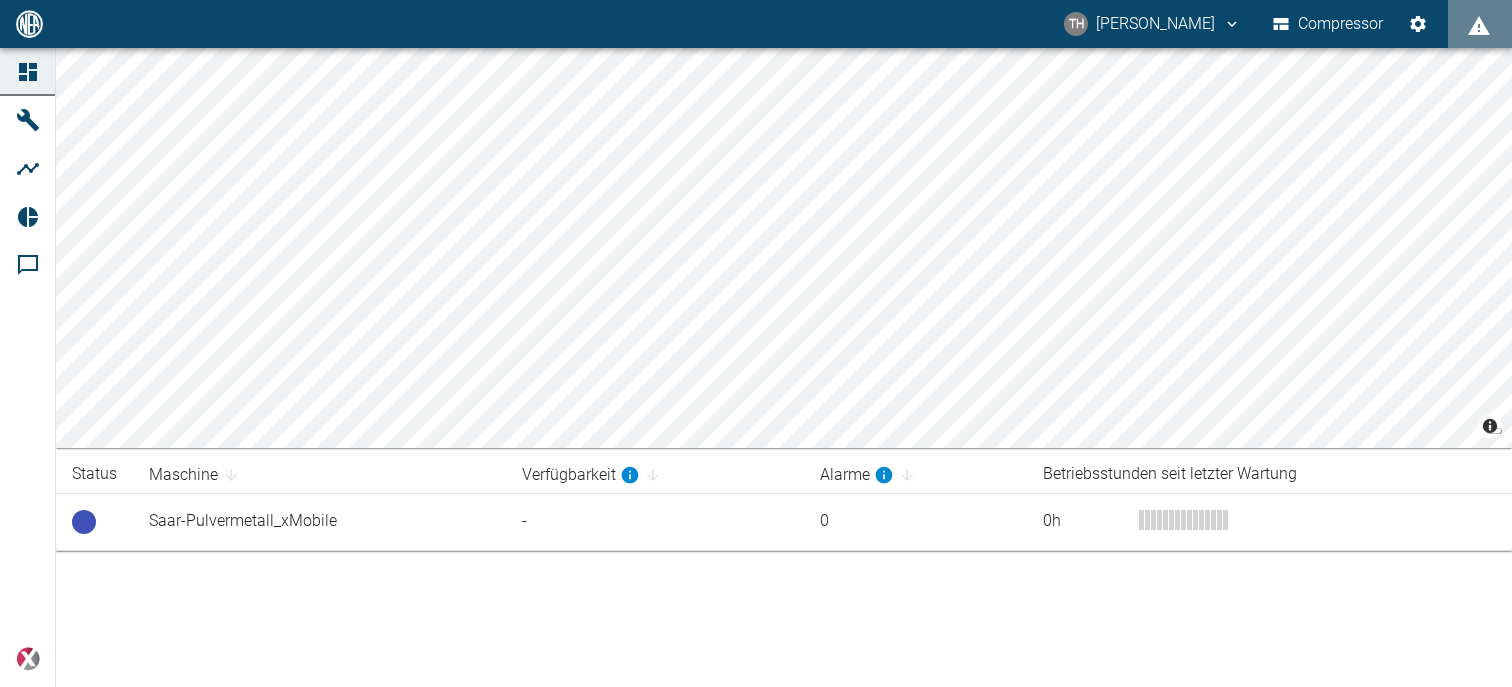 scroll, scrollTop: 0, scrollLeft: 0, axis: both 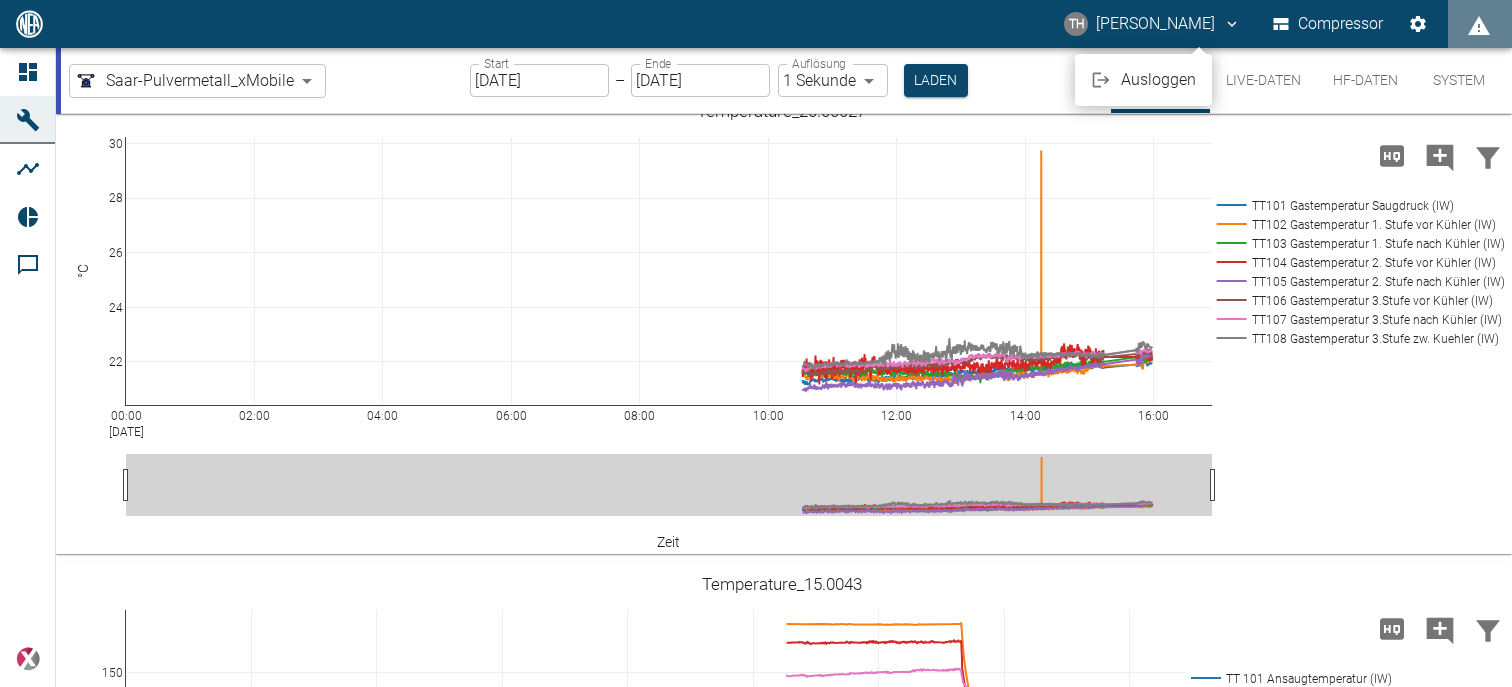 click at bounding box center (756, 343) 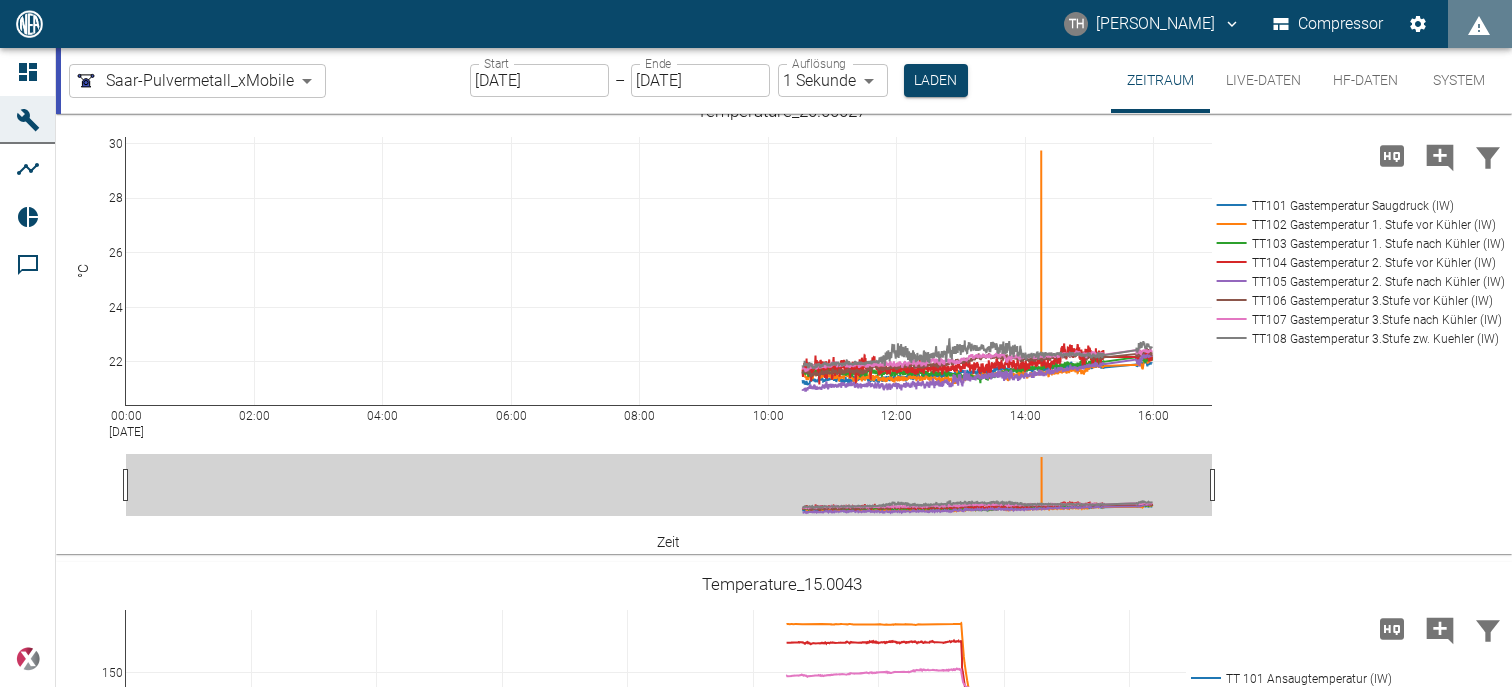 click on "Live-Daten" at bounding box center (1263, 80) 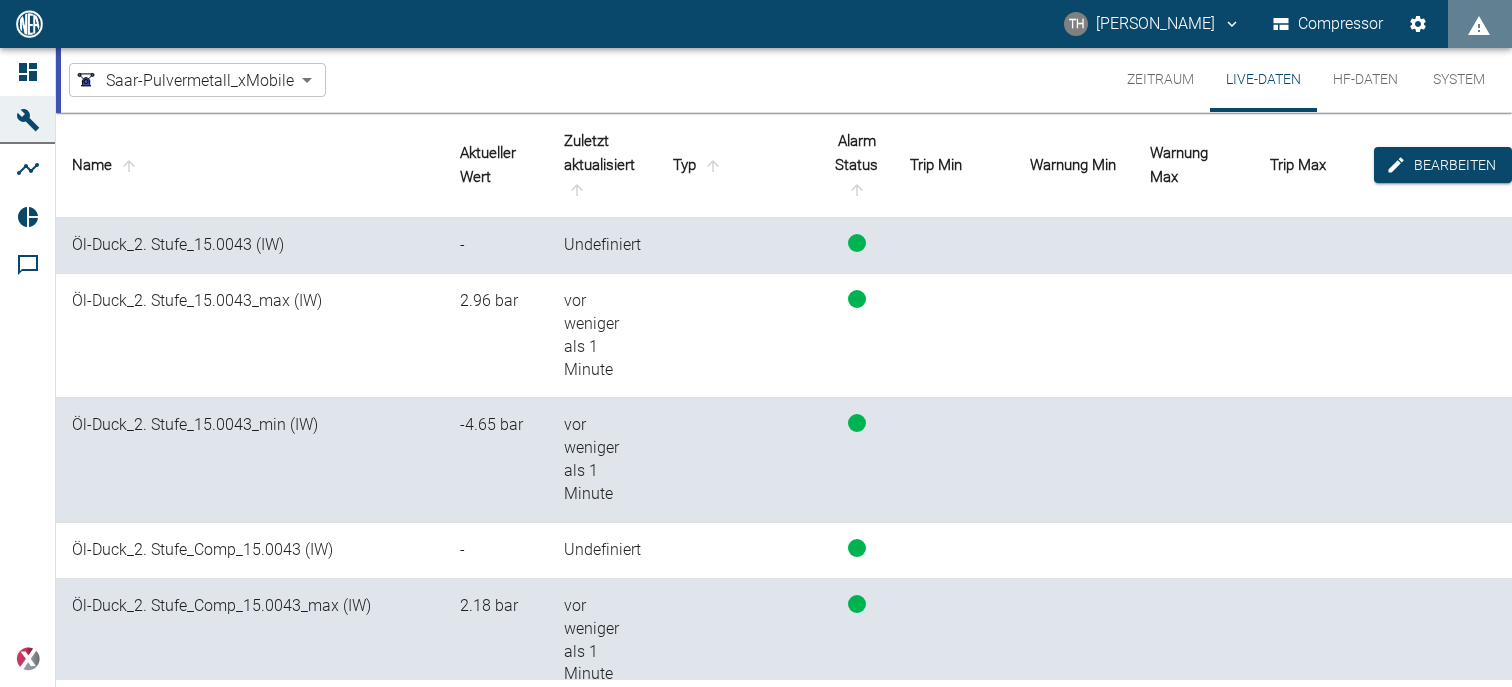 scroll, scrollTop: 0, scrollLeft: 0, axis: both 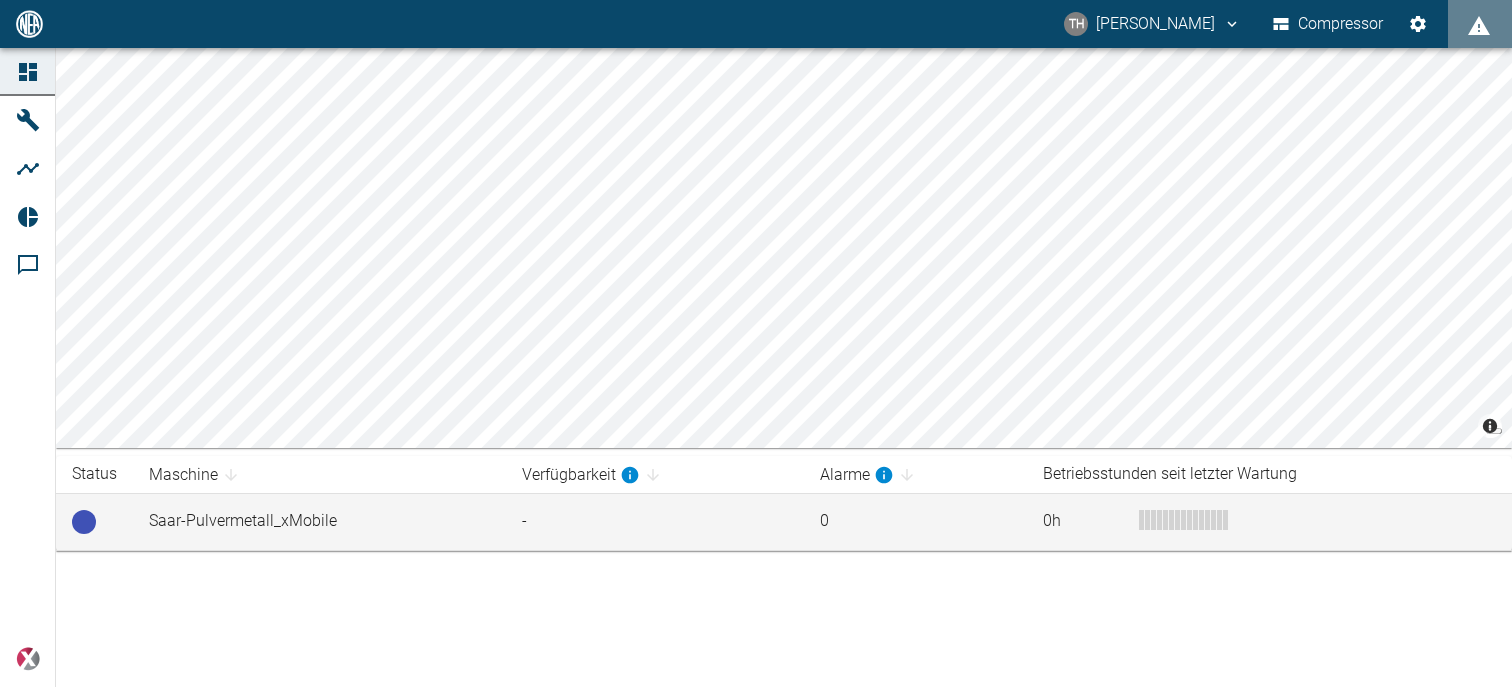 click on "Saar-Pulvermetall_xMobile" at bounding box center (319, 521) 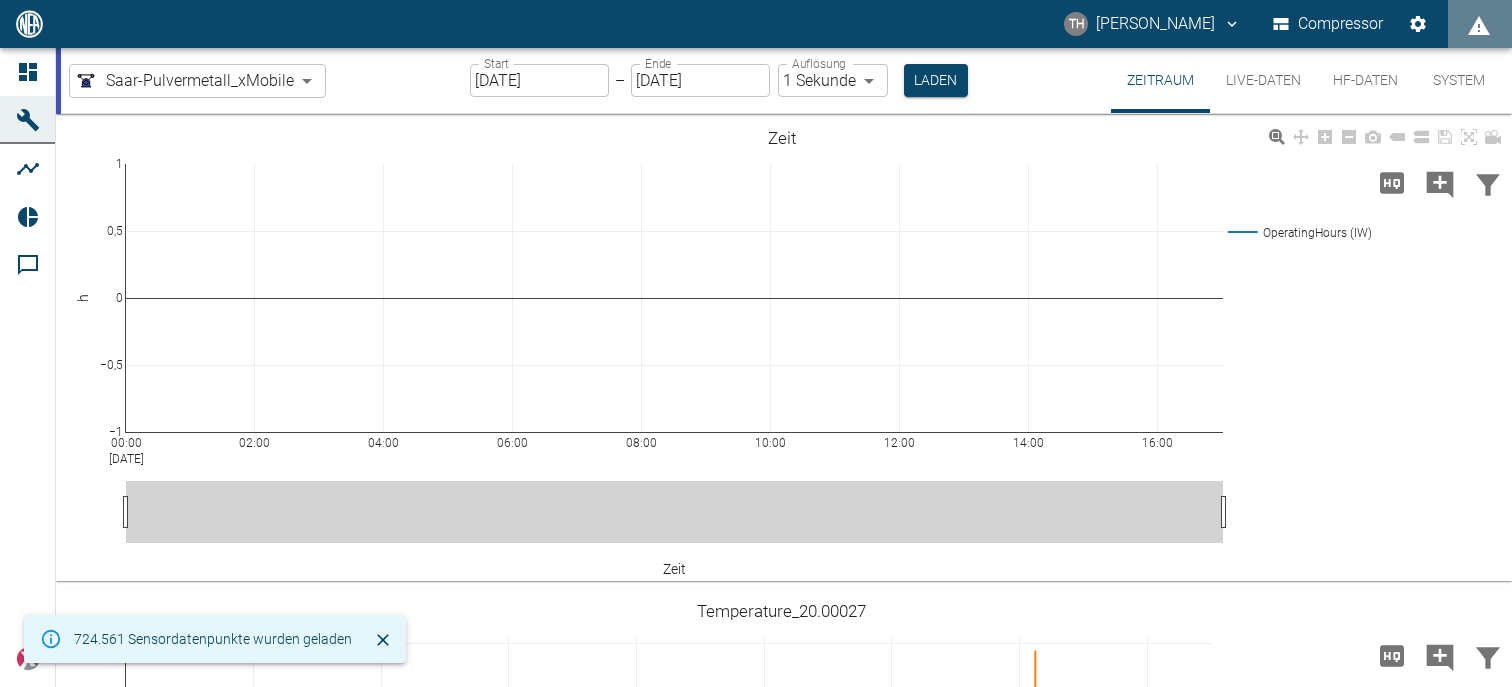 scroll, scrollTop: 100, scrollLeft: 0, axis: vertical 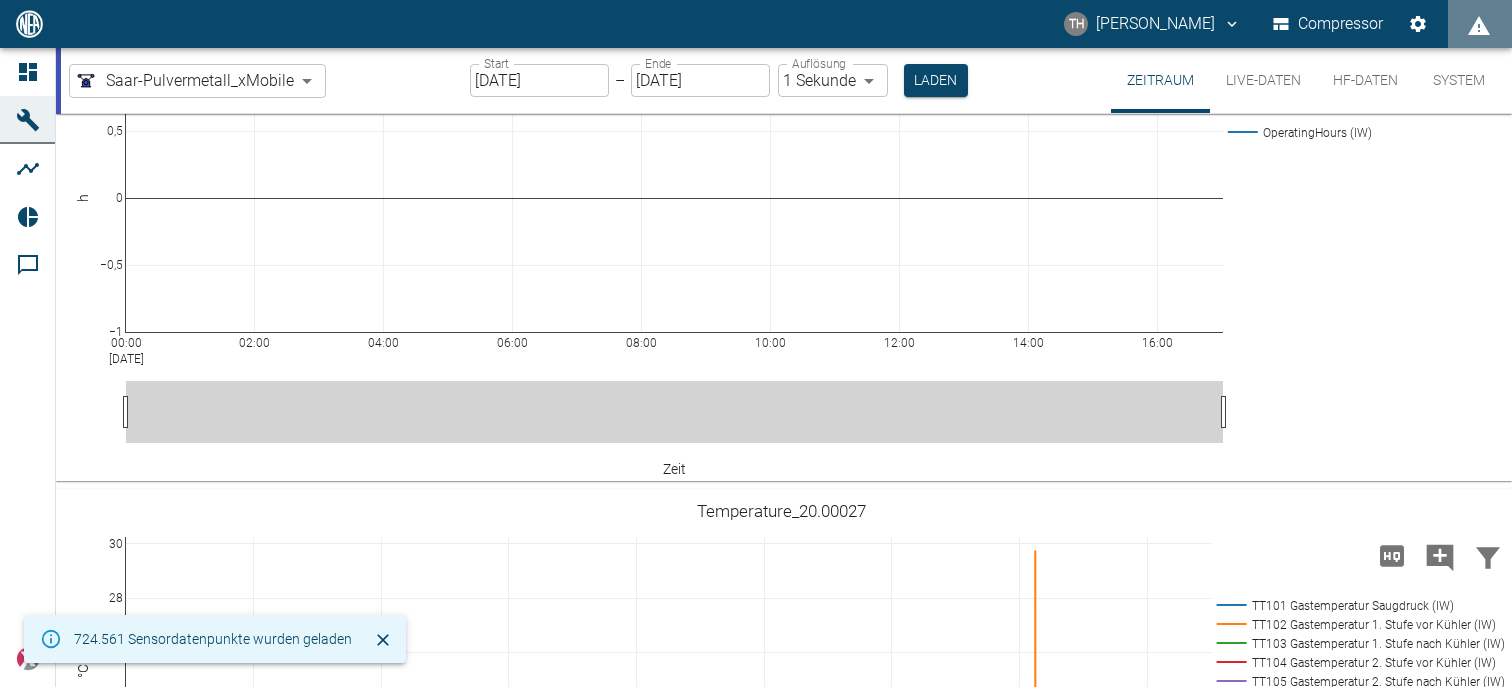 click on "00:00 Jul 22, 2025 02:00 04:00 06:00 08:00 10:00 12:00 14:00 16:00 −1 −0,5 0 0,5 1 OperatingHours (IW) Zeit h Zeit" at bounding box center (781, 249) 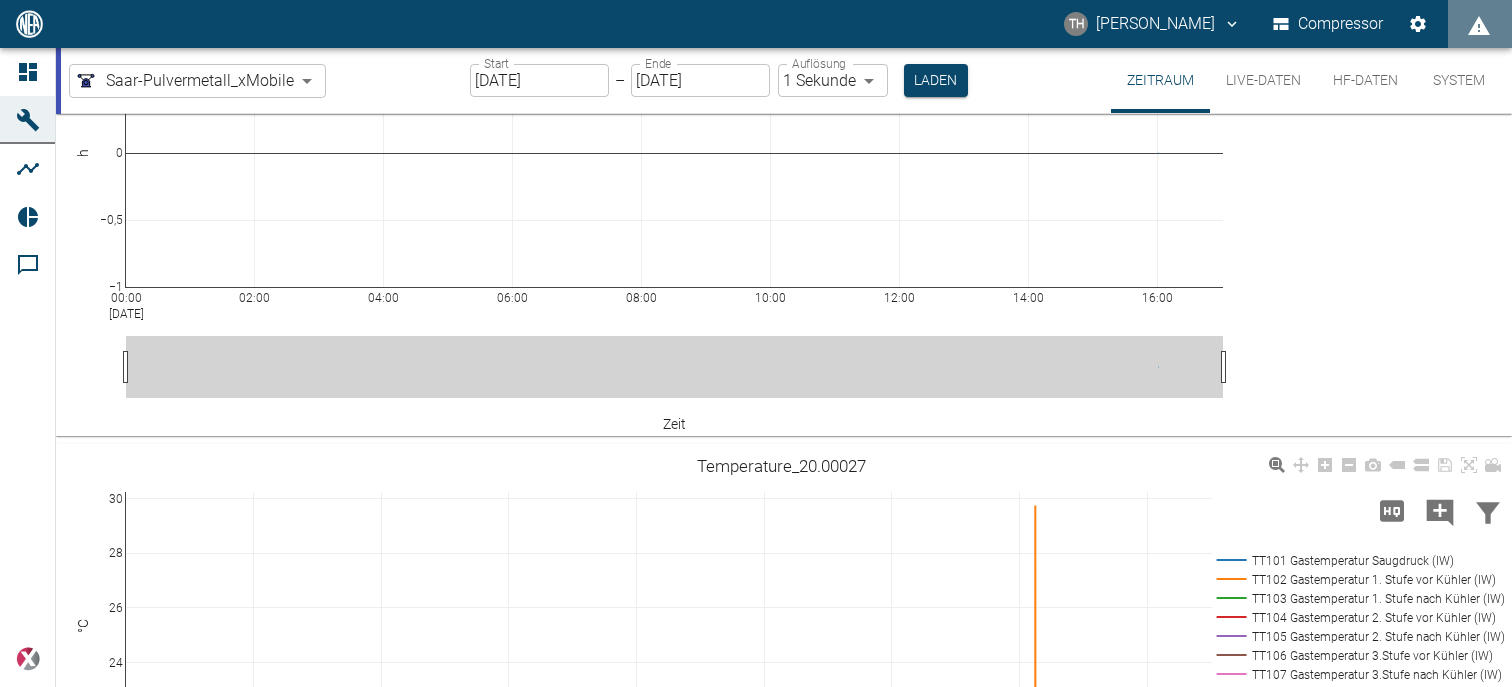scroll, scrollTop: 0, scrollLeft: 0, axis: both 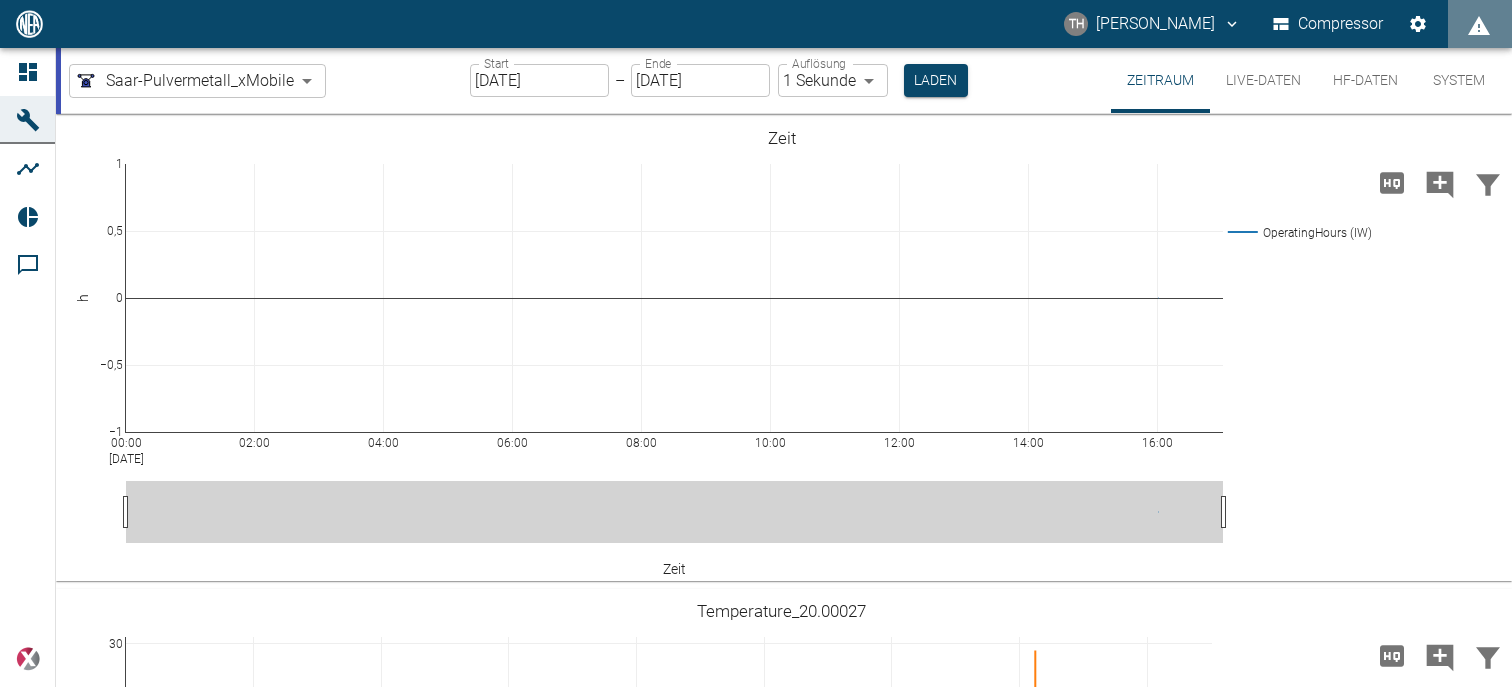 click on "Live-Daten" at bounding box center [1263, 80] 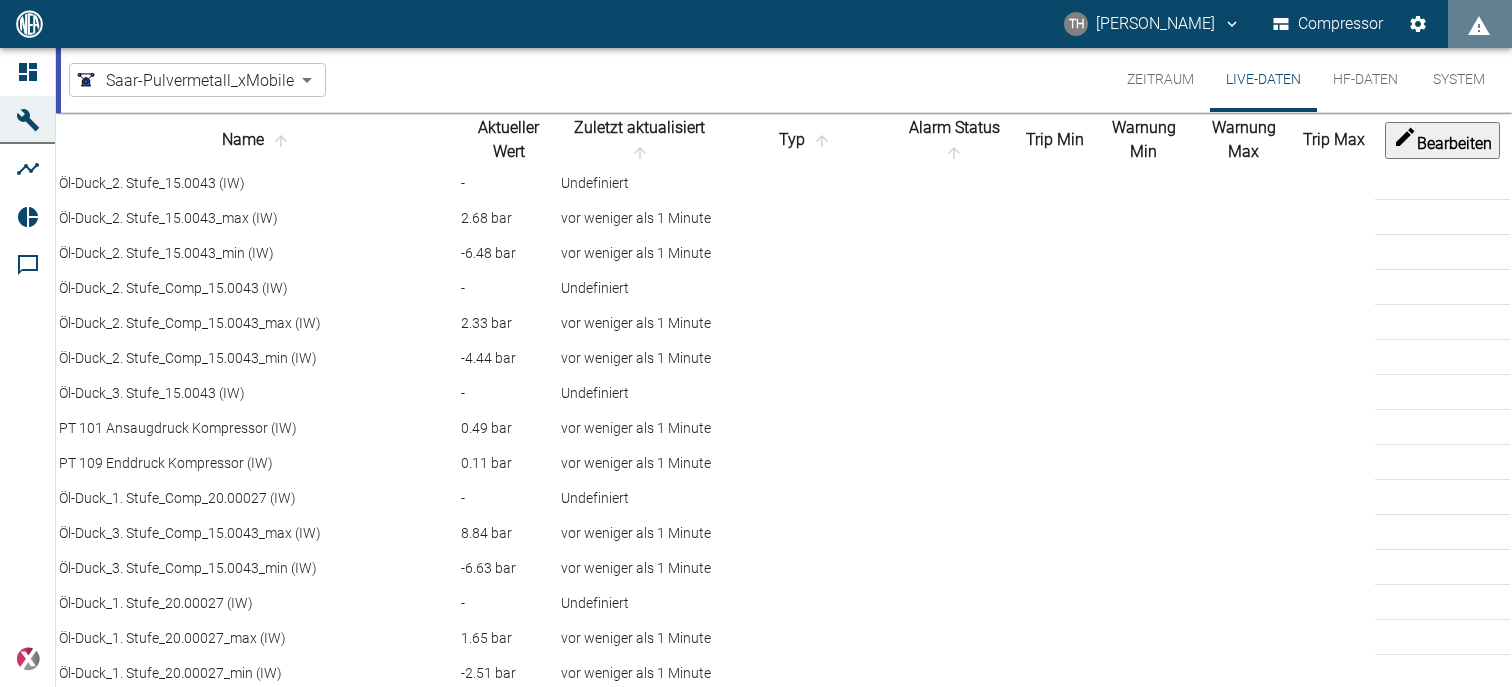 scroll, scrollTop: 0, scrollLeft: 0, axis: both 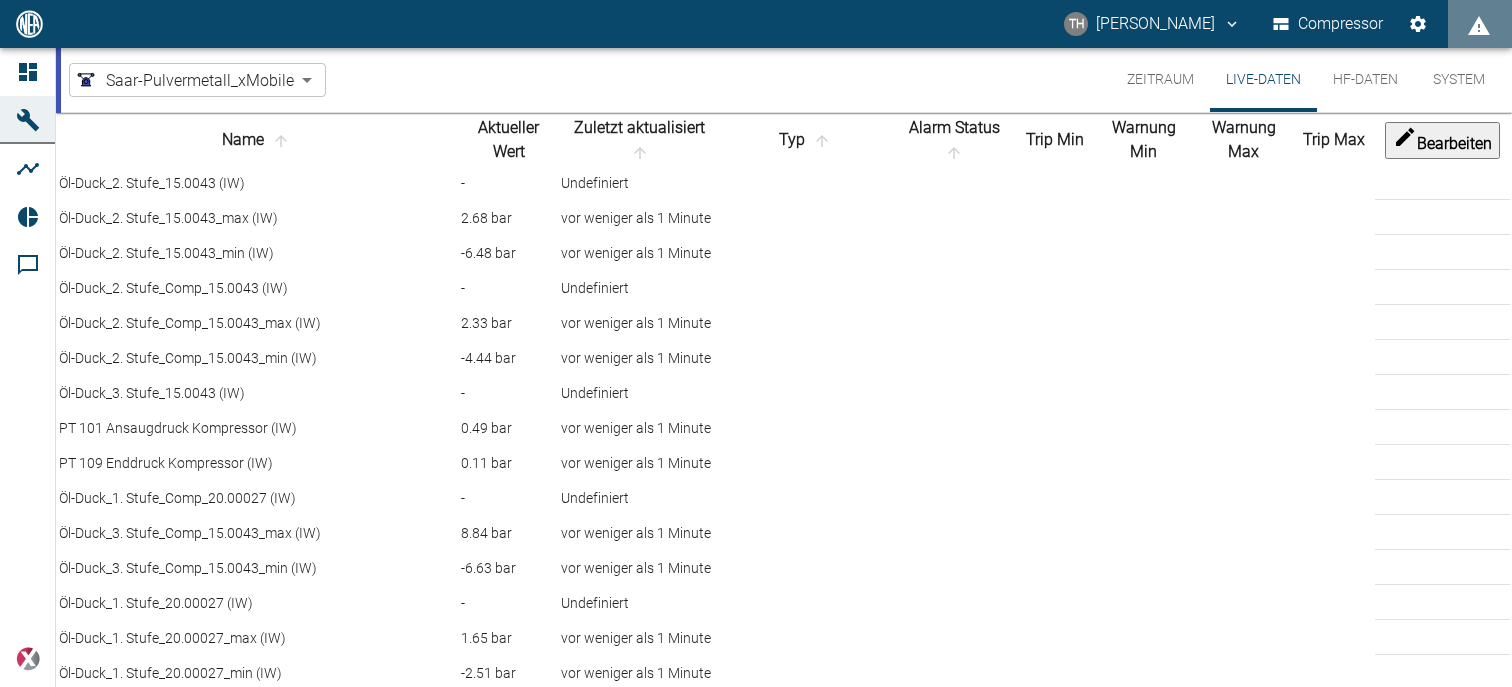 click on "Zeitraum" at bounding box center (1160, 80) 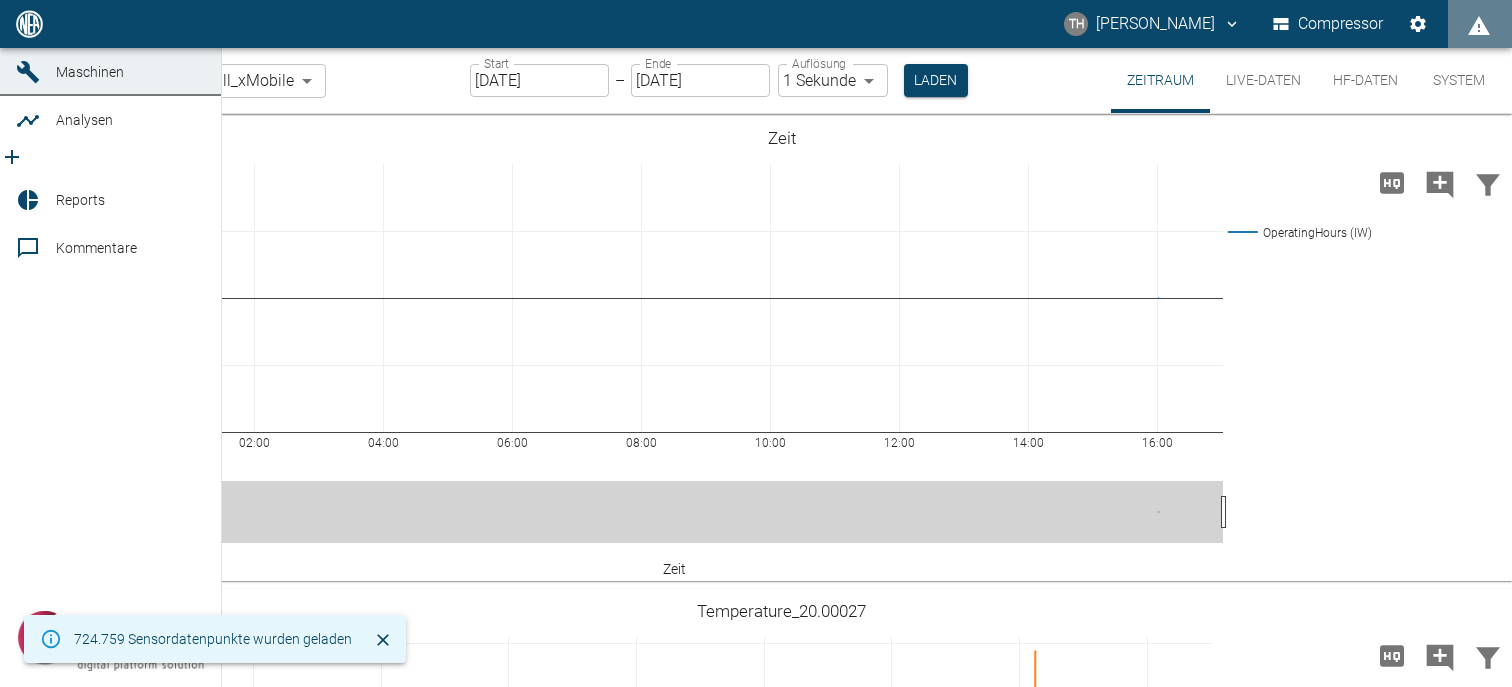 click 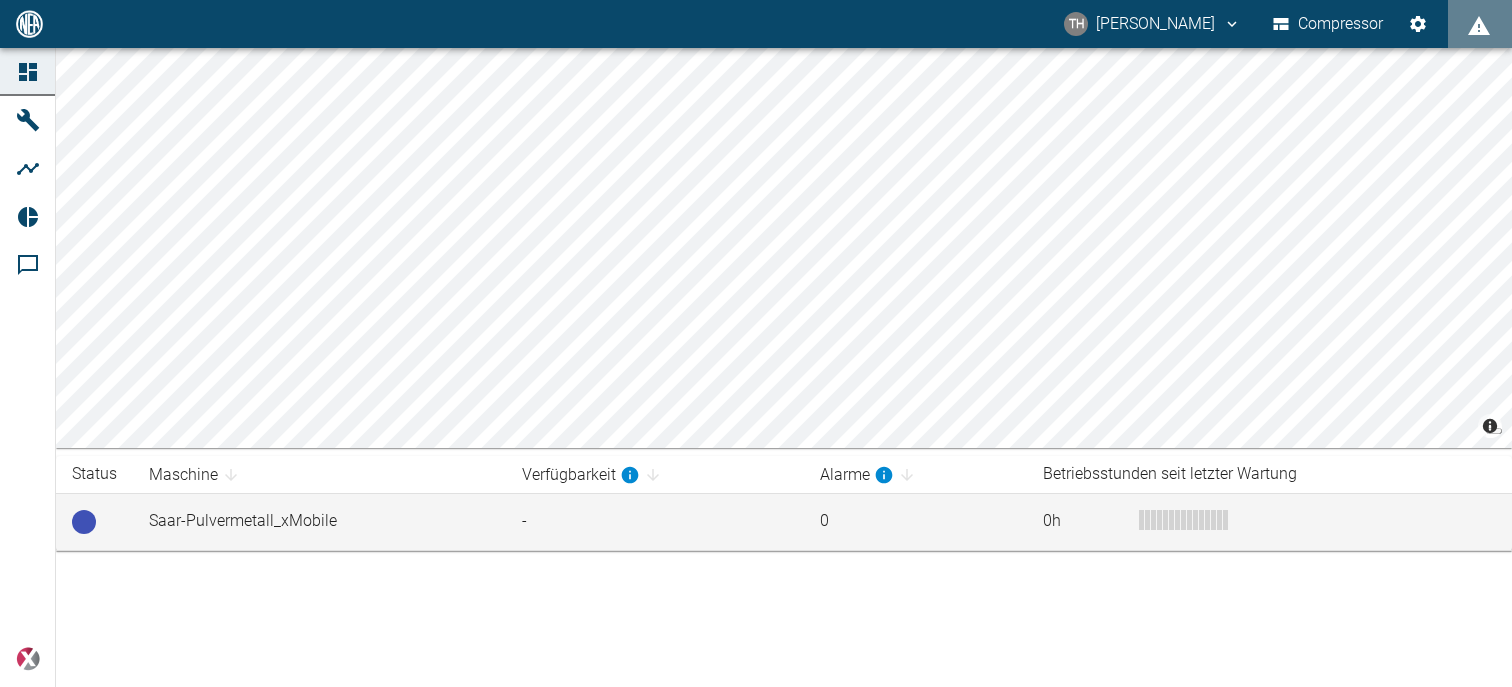 click on "Saar-Pulvermetall_xMobile" at bounding box center (319, 521) 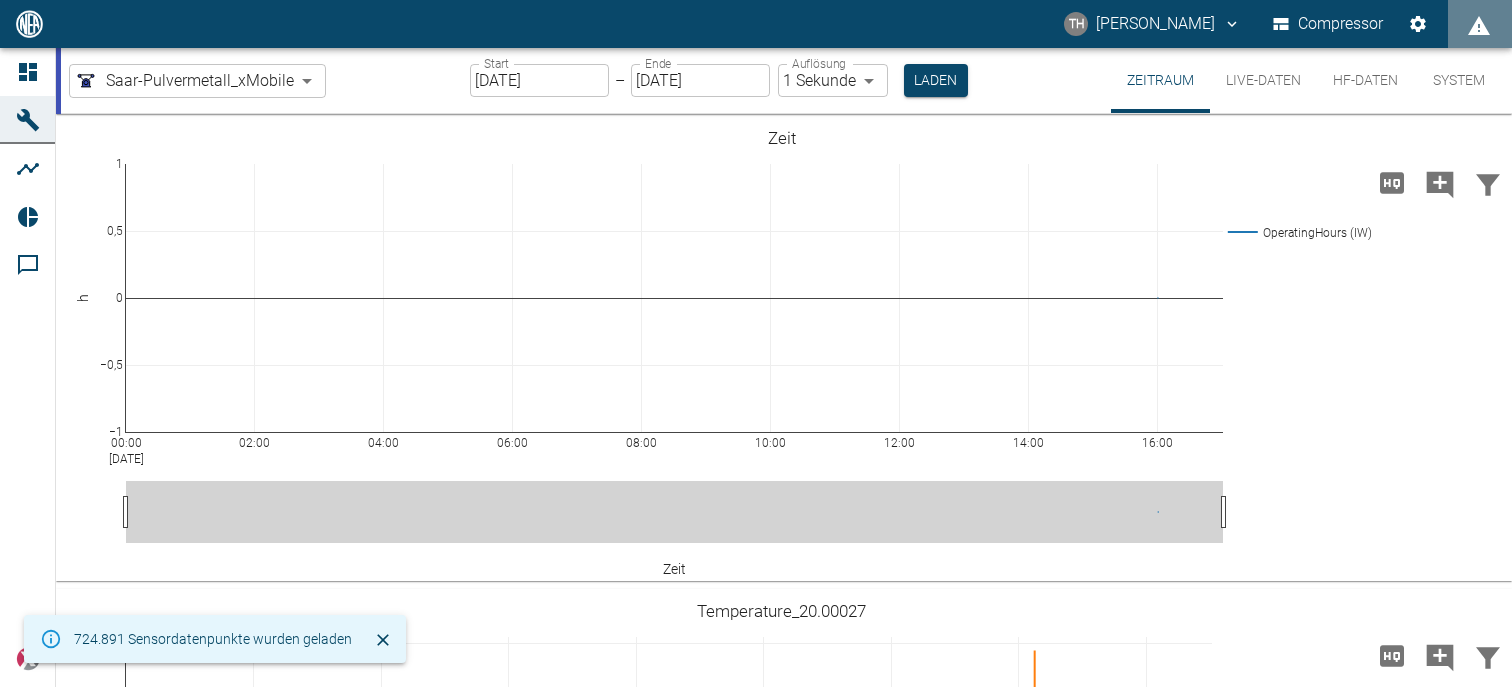 click on "System" at bounding box center (1459, 80) 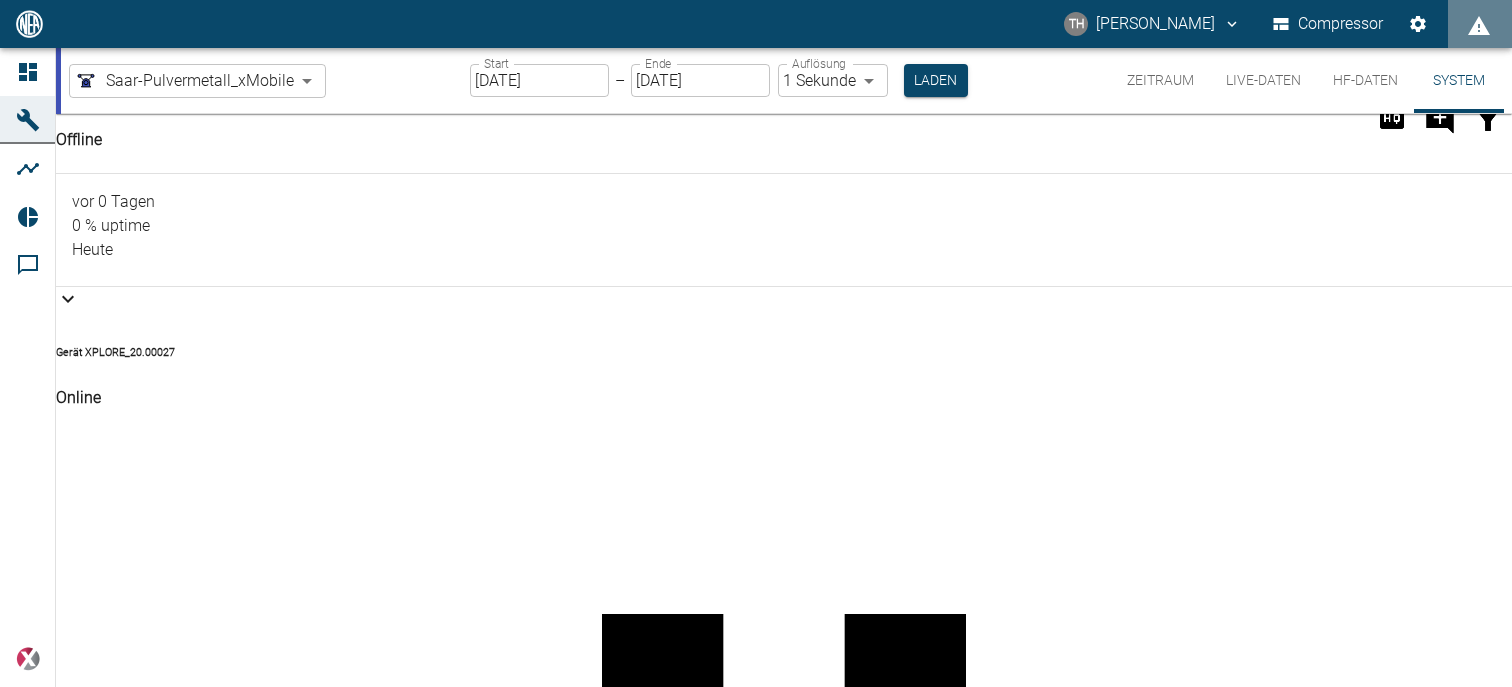 scroll, scrollTop: 0, scrollLeft: 0, axis: both 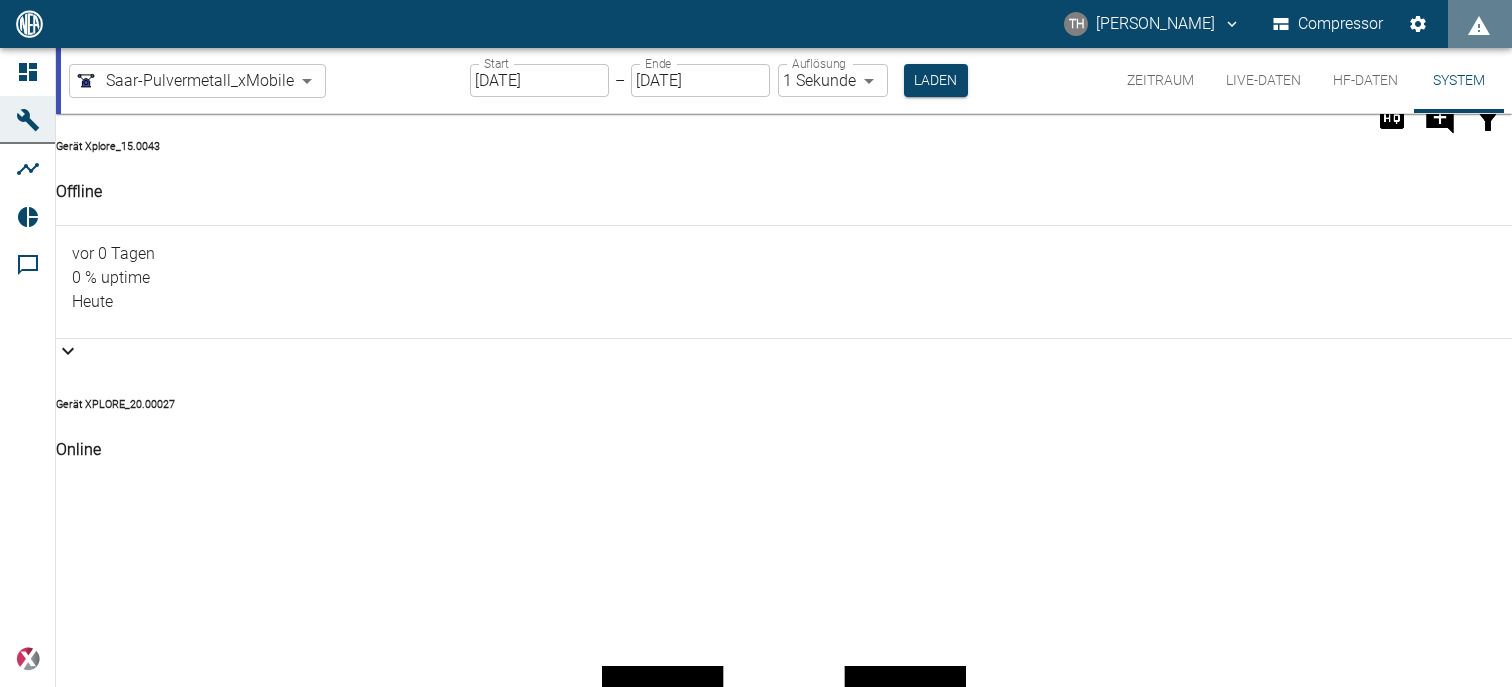 click on "Zeitraum" at bounding box center (1160, 80) 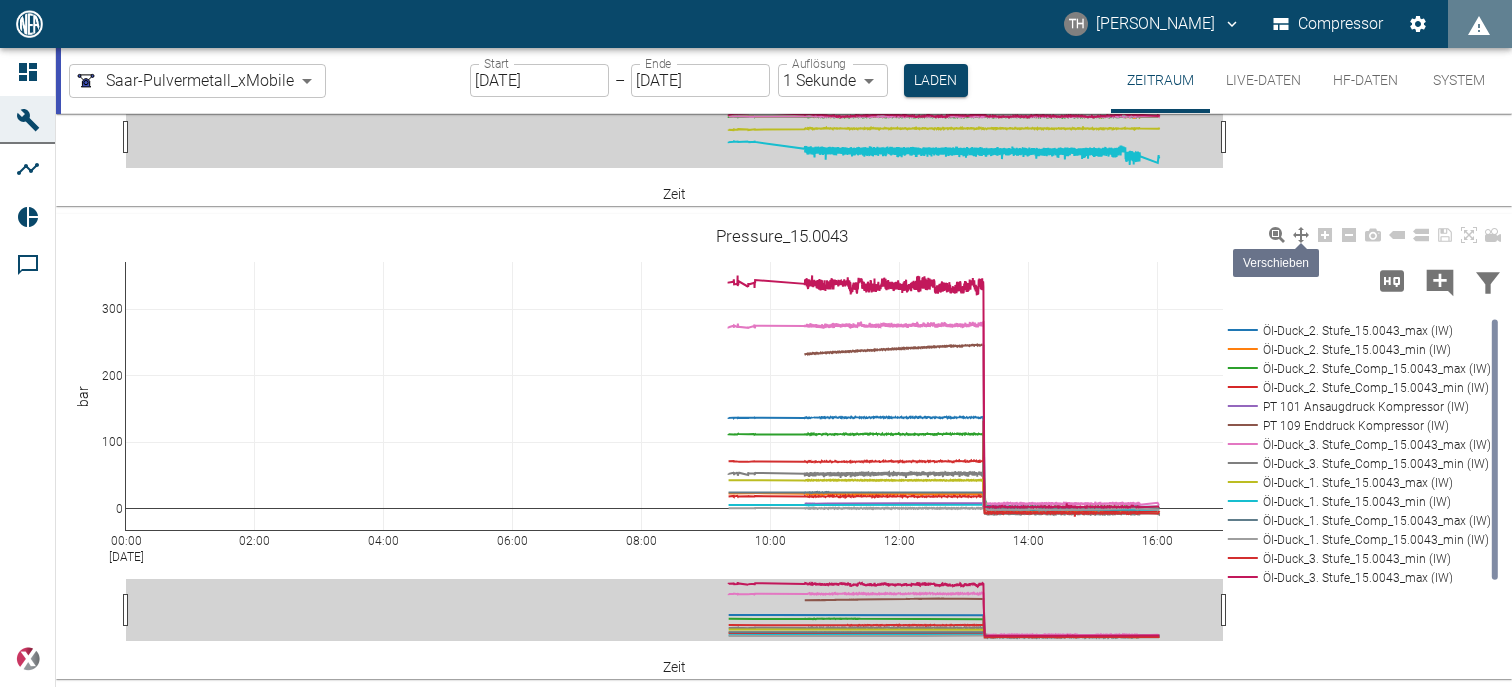 scroll, scrollTop: 2200, scrollLeft: 0, axis: vertical 